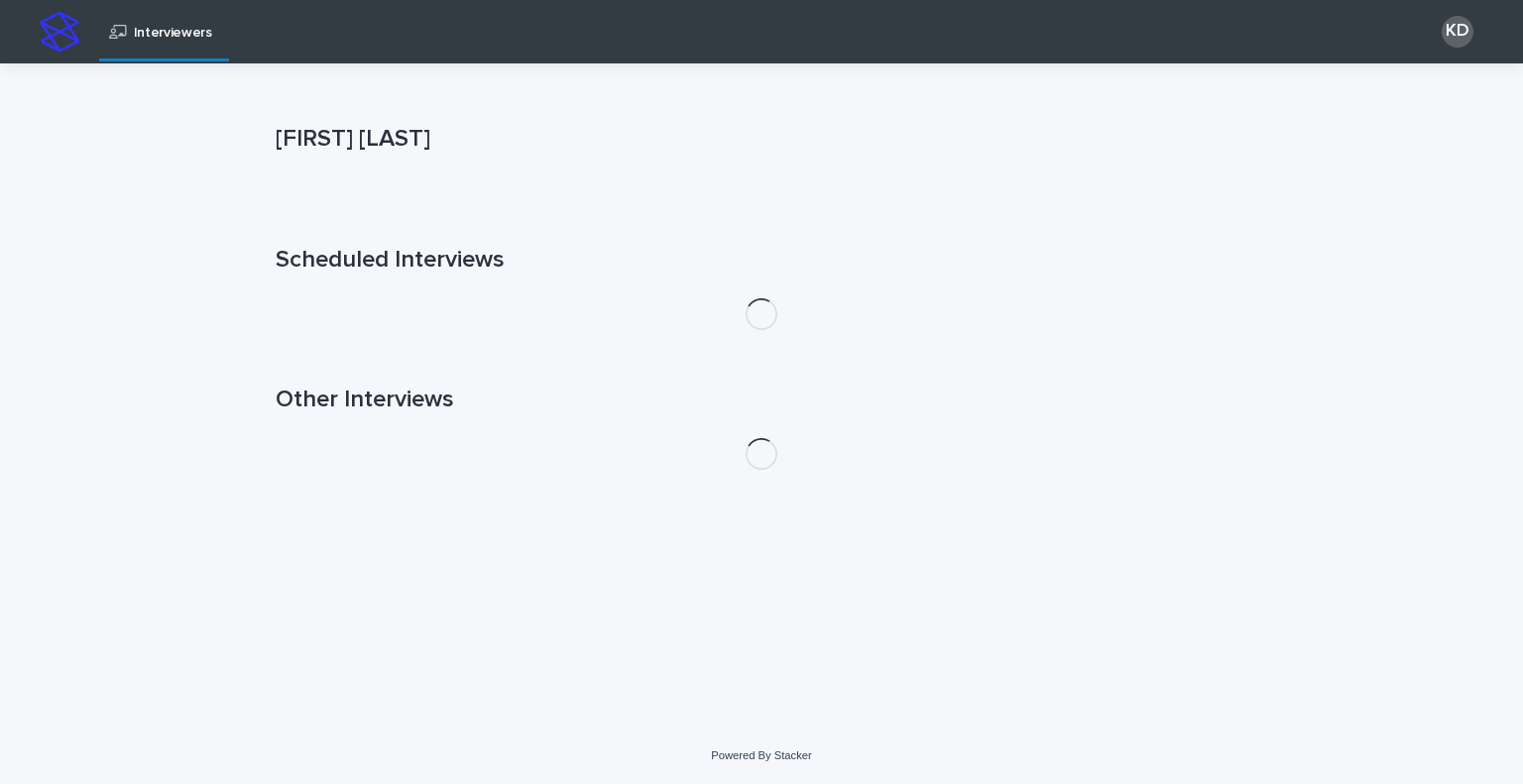 scroll, scrollTop: 0, scrollLeft: 0, axis: both 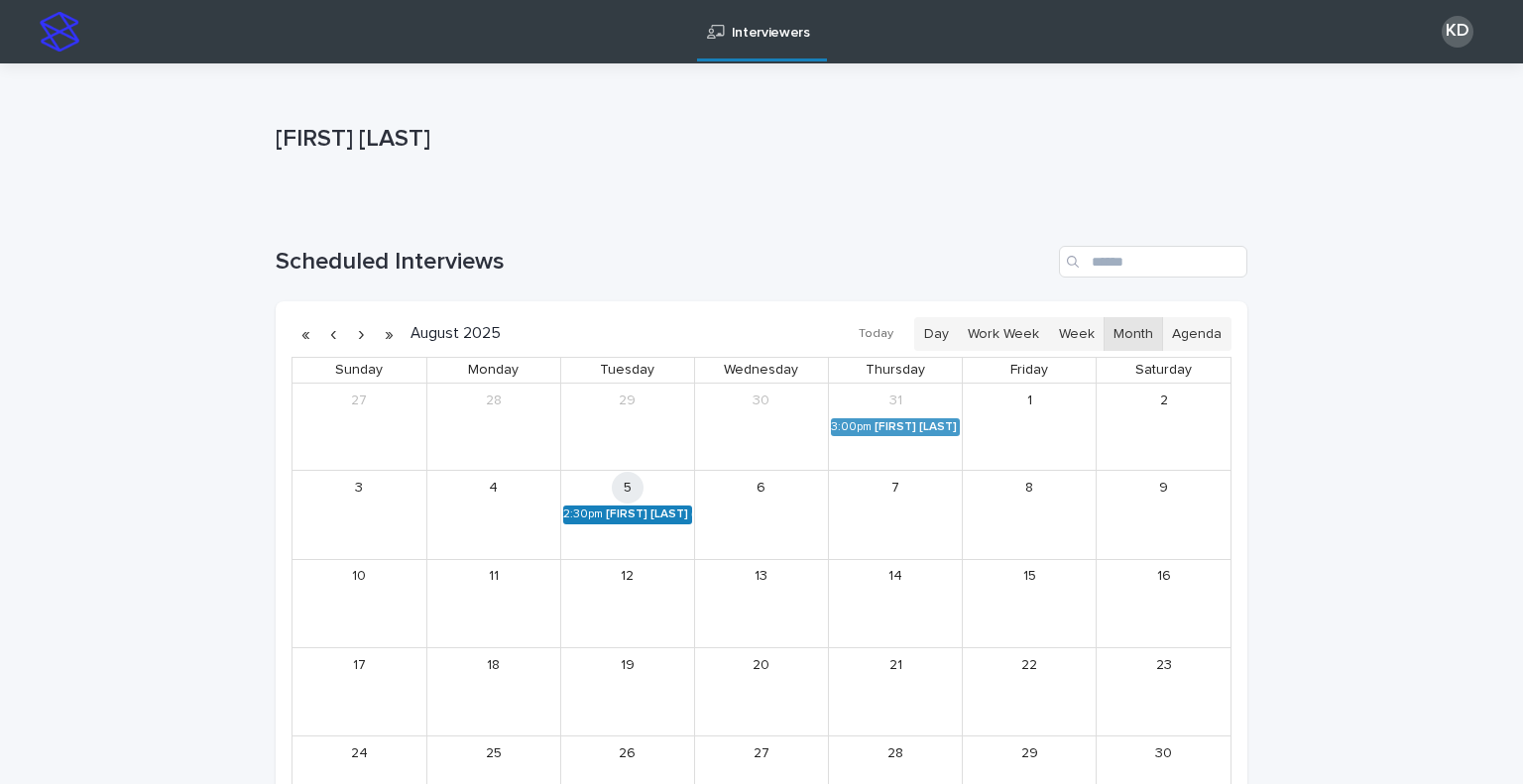 click on "[TIME] [FIRST] [LAST] (Round 2)" at bounding box center (628, 514) 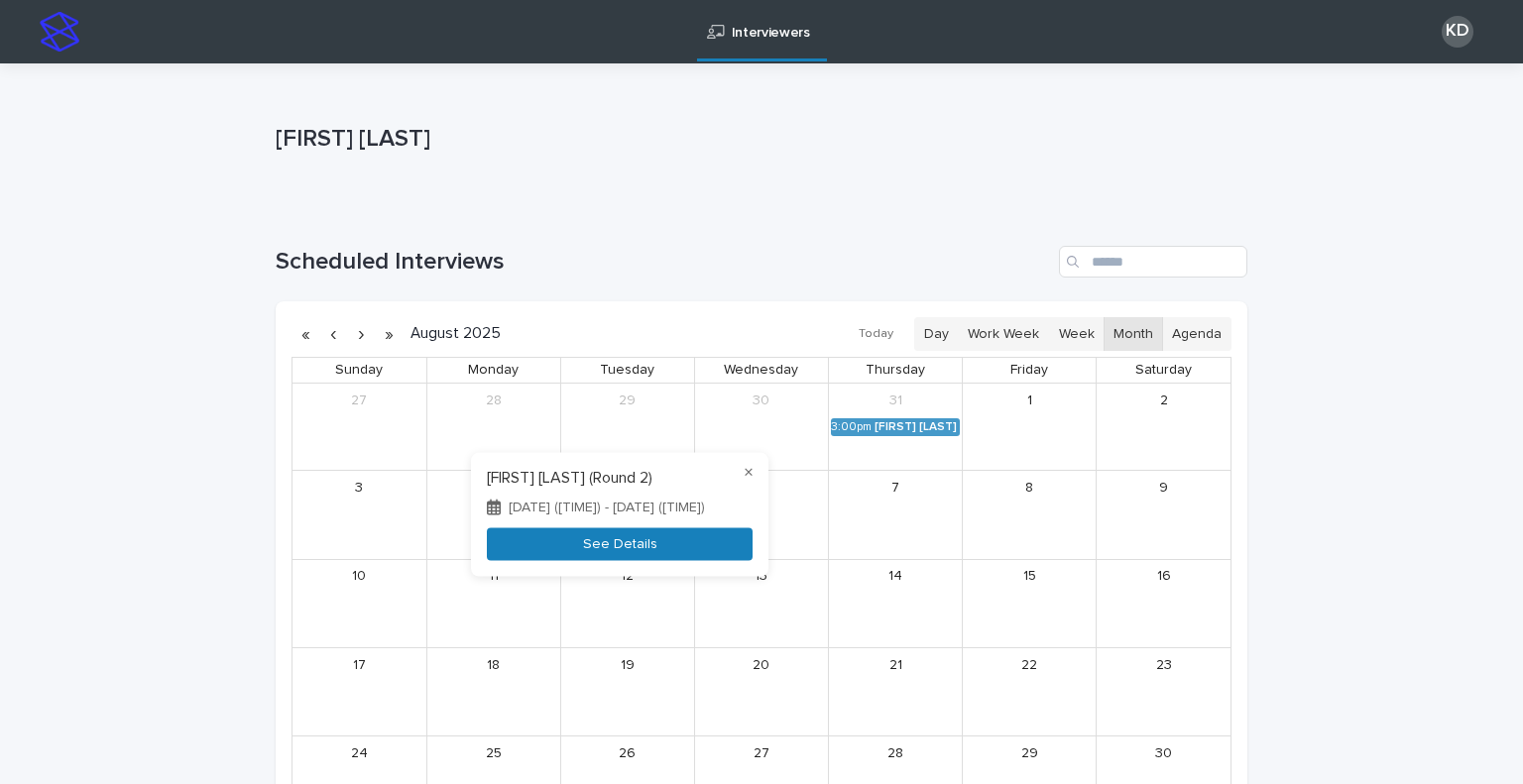 click on "See Details" at bounding box center [620, 543] 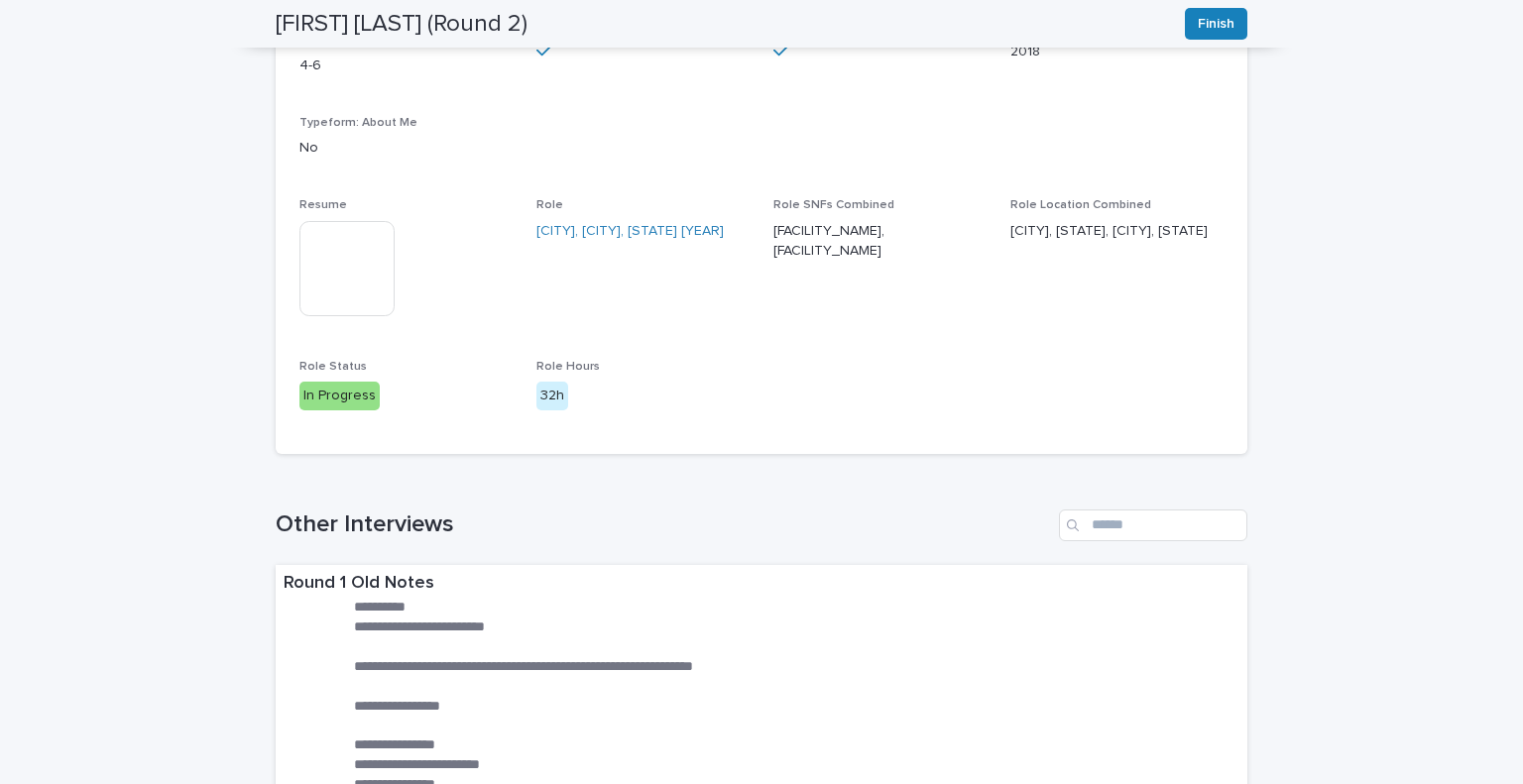 scroll, scrollTop: 99, scrollLeft: 0, axis: vertical 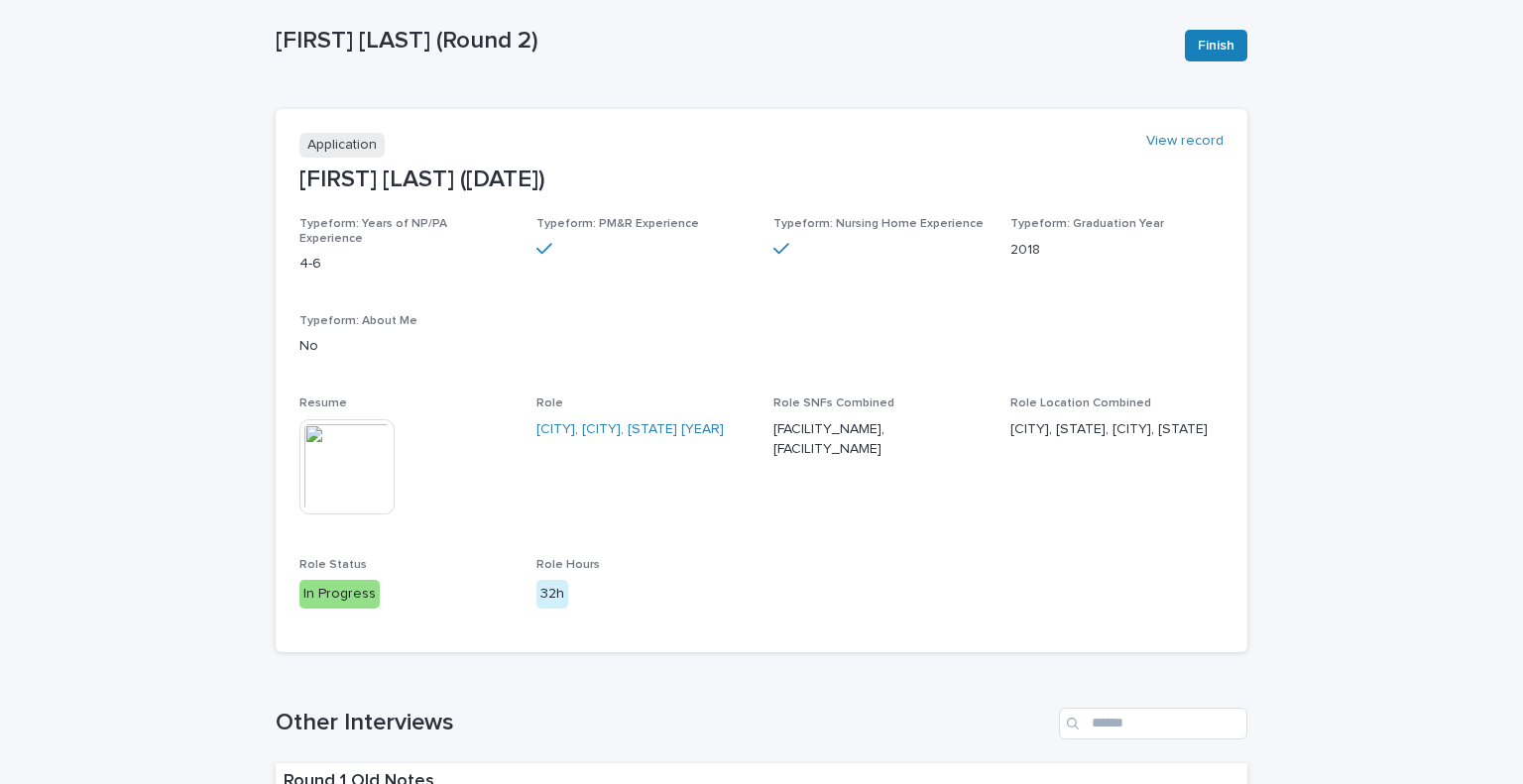 click at bounding box center (347, 467) 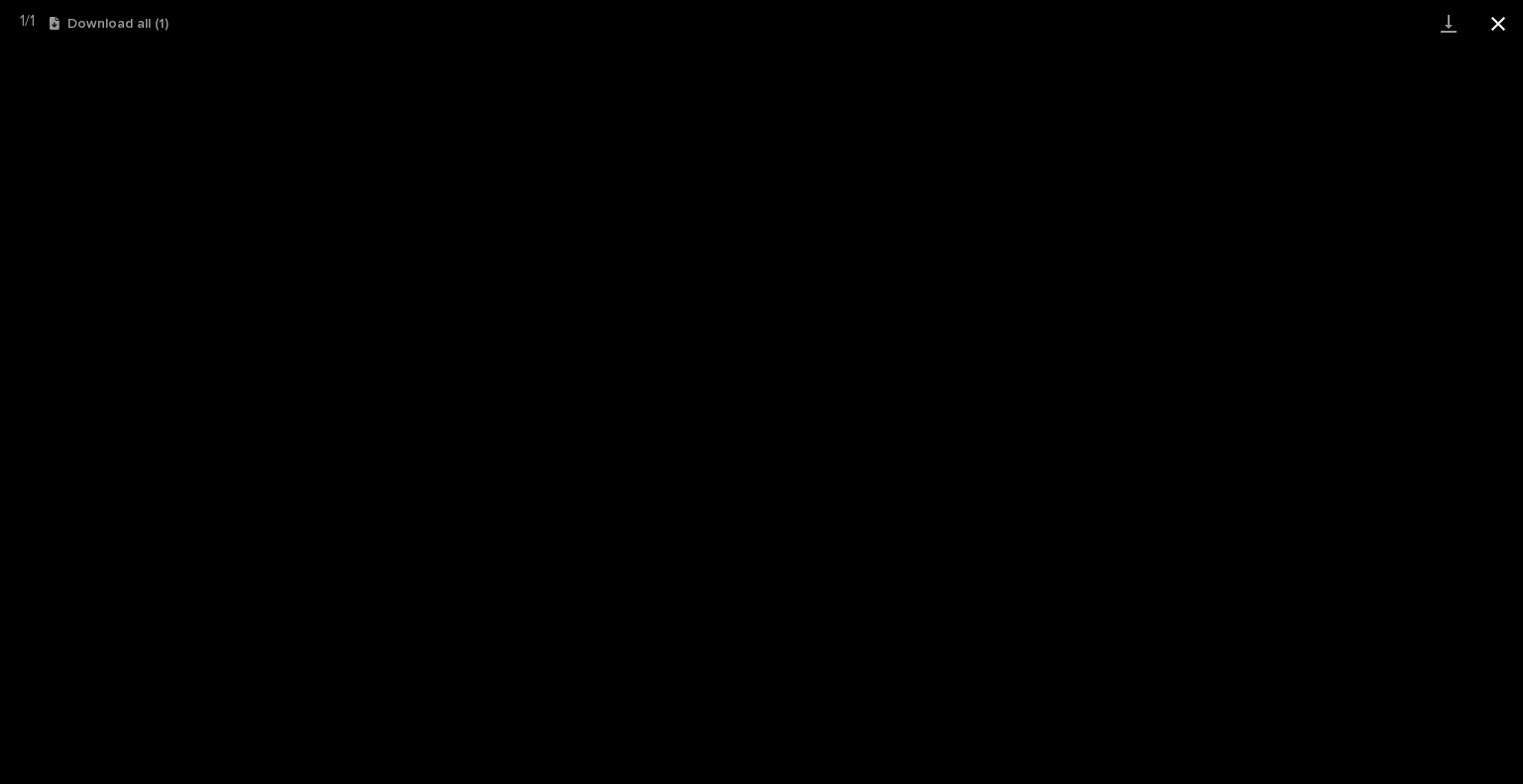 click at bounding box center [1498, 23] 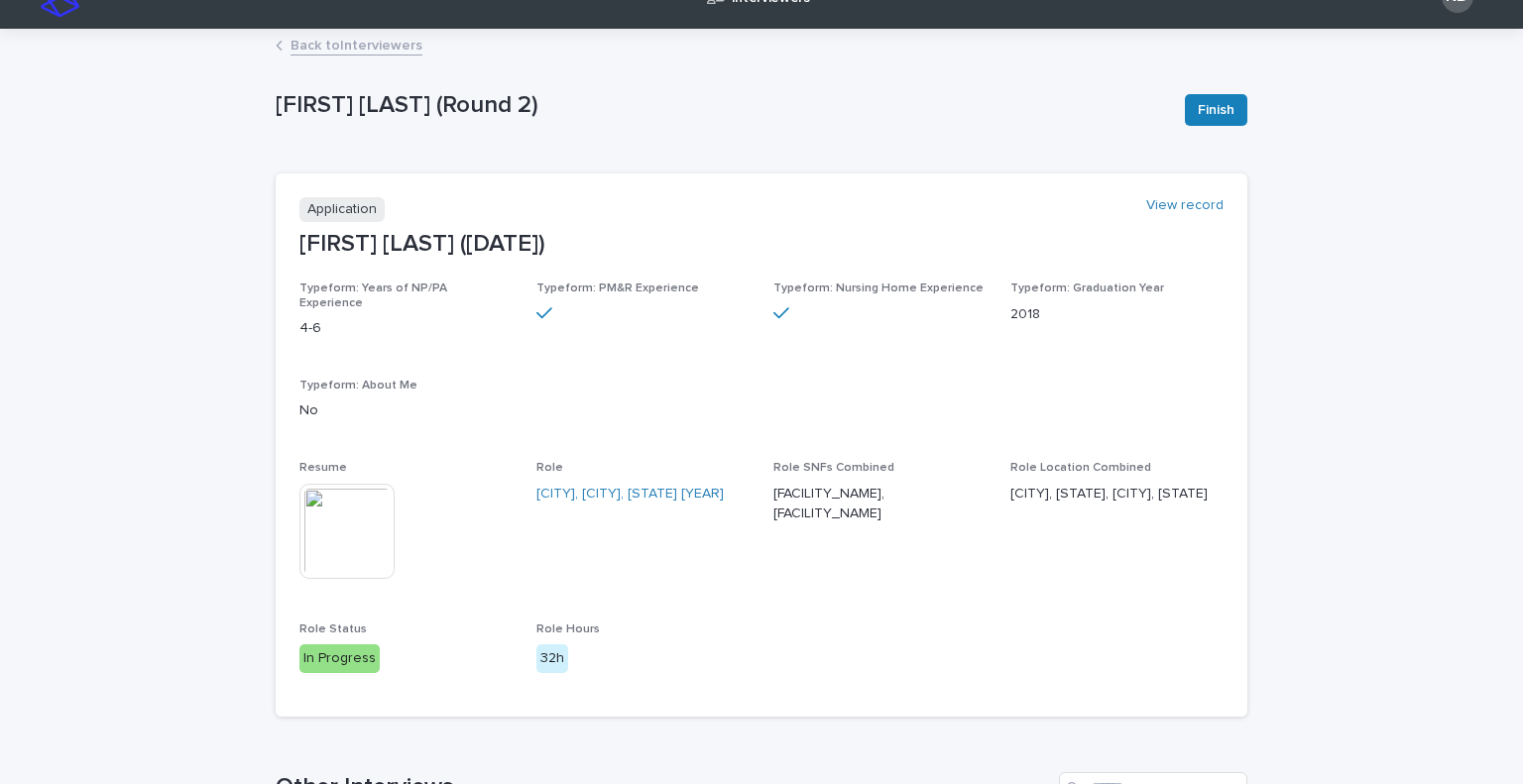 scroll, scrollTop: 0, scrollLeft: 0, axis: both 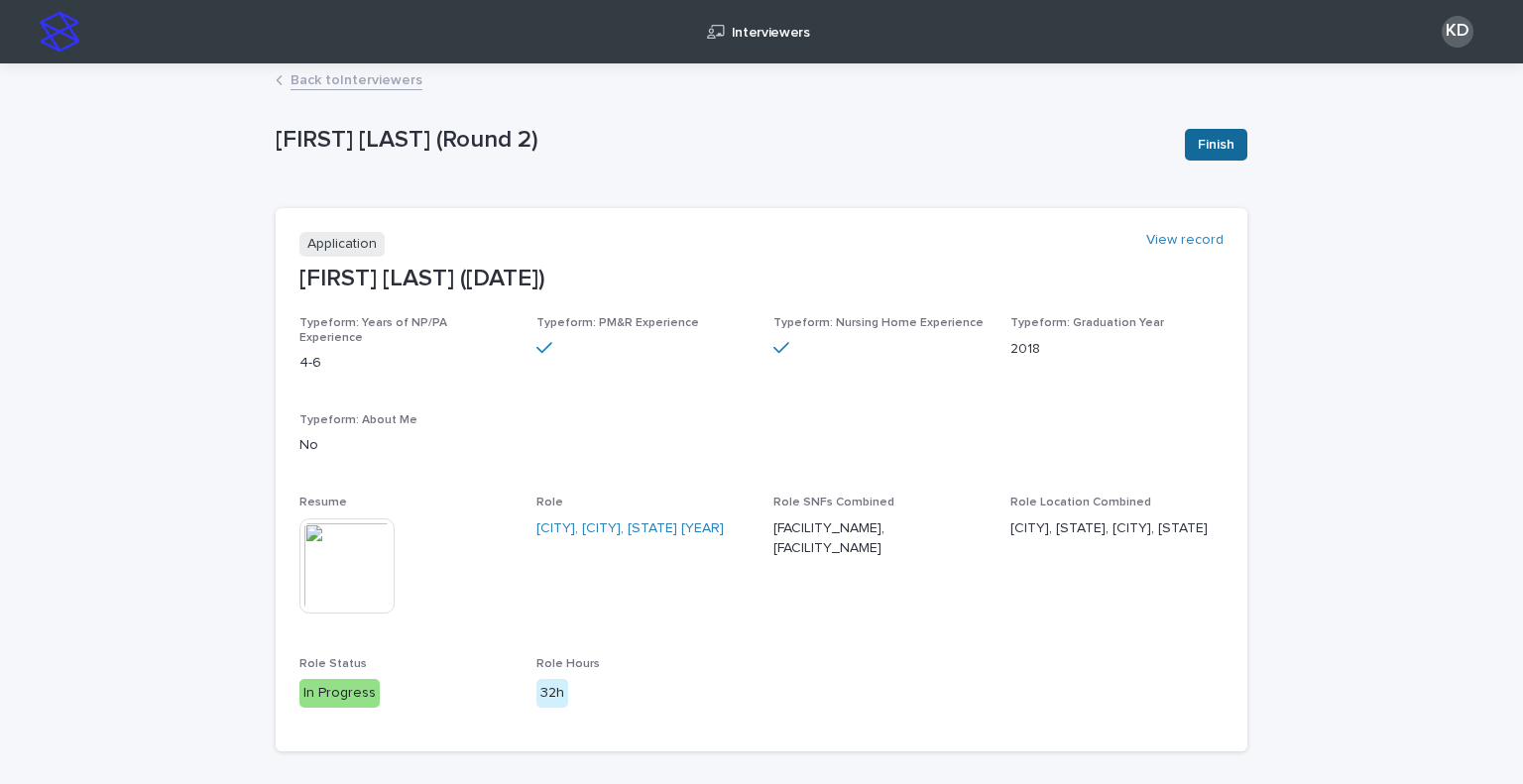 click on "Finish" at bounding box center (1216, 145) 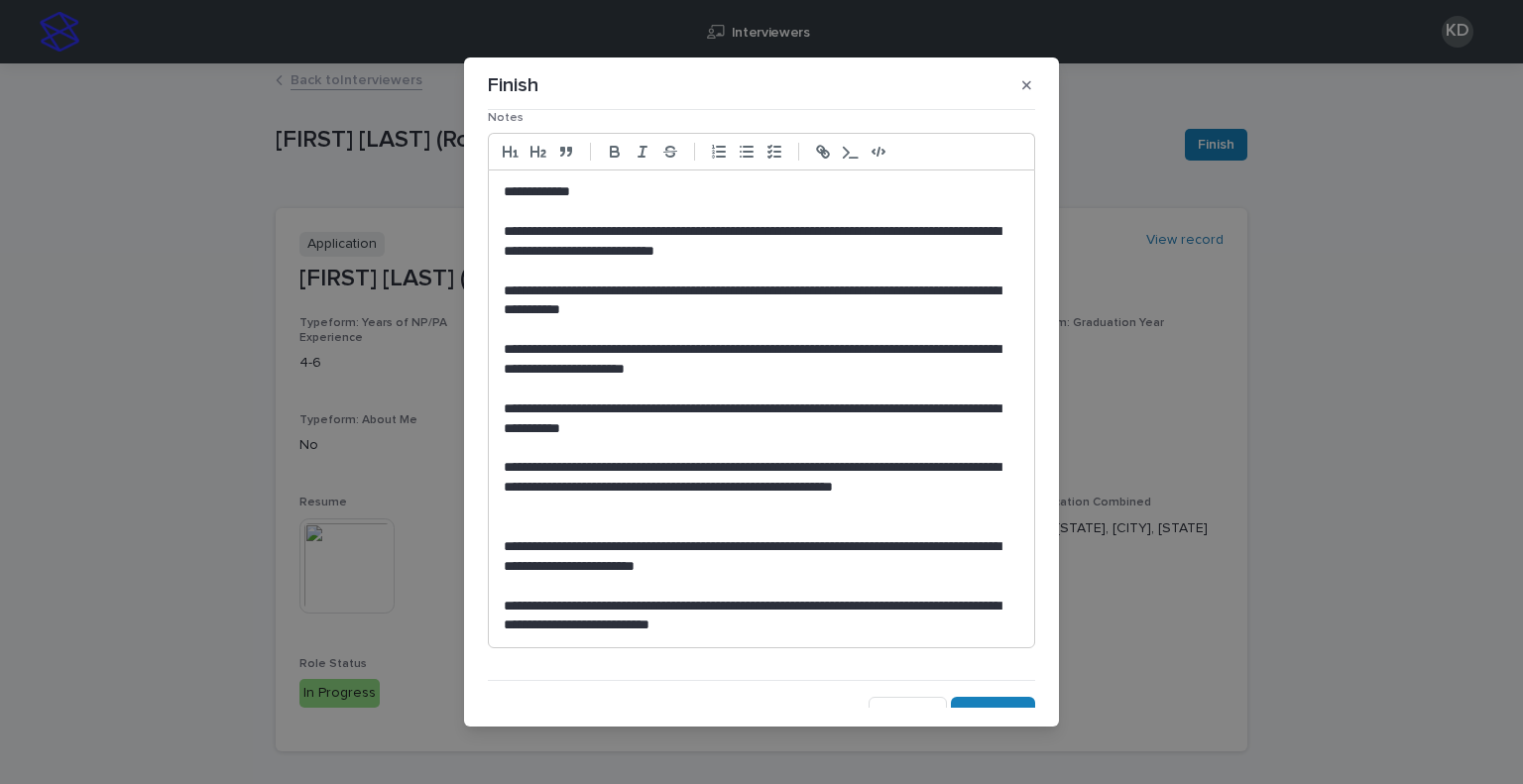 scroll, scrollTop: 198, scrollLeft: 0, axis: vertical 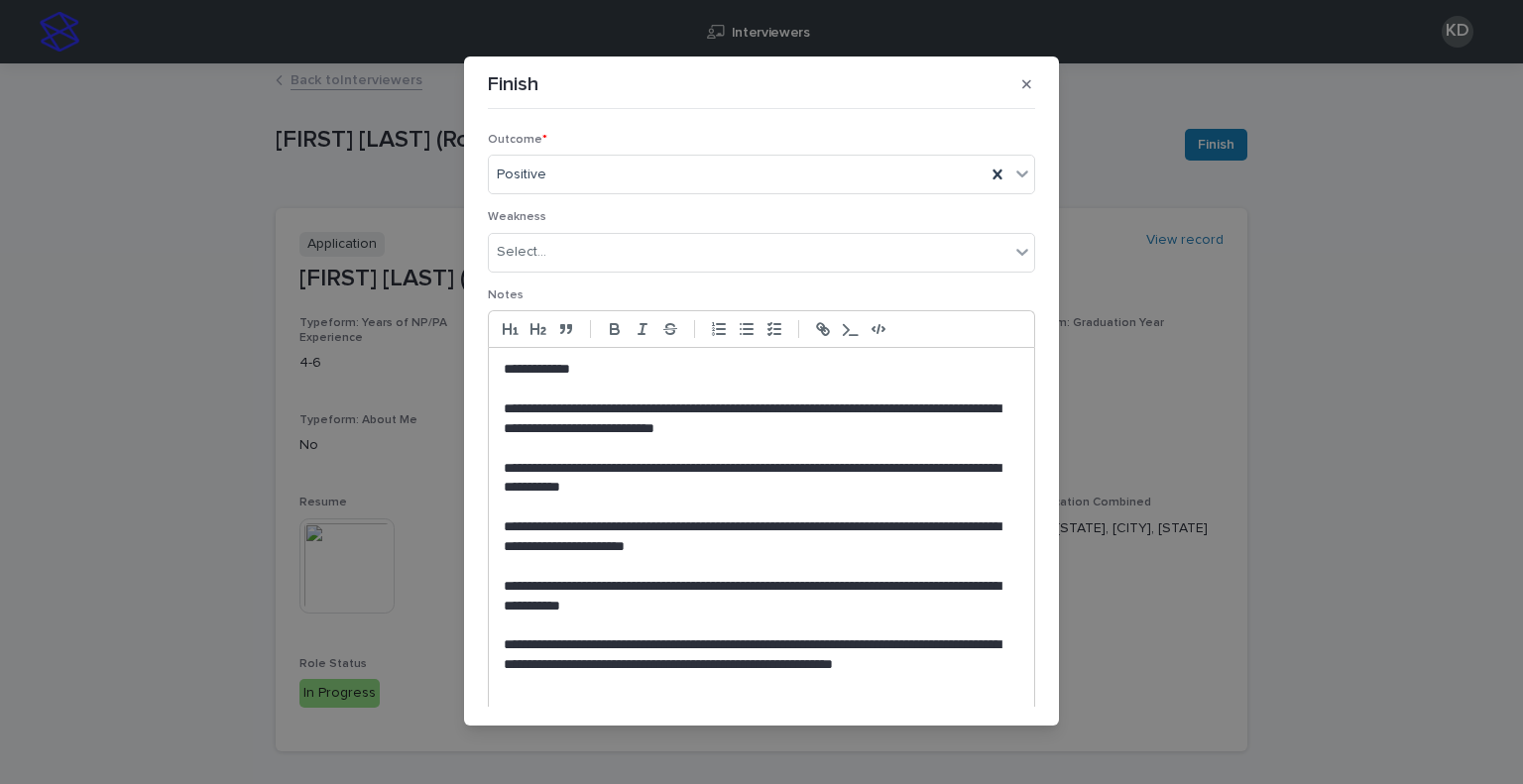 click on "**********" at bounding box center (757, 370) 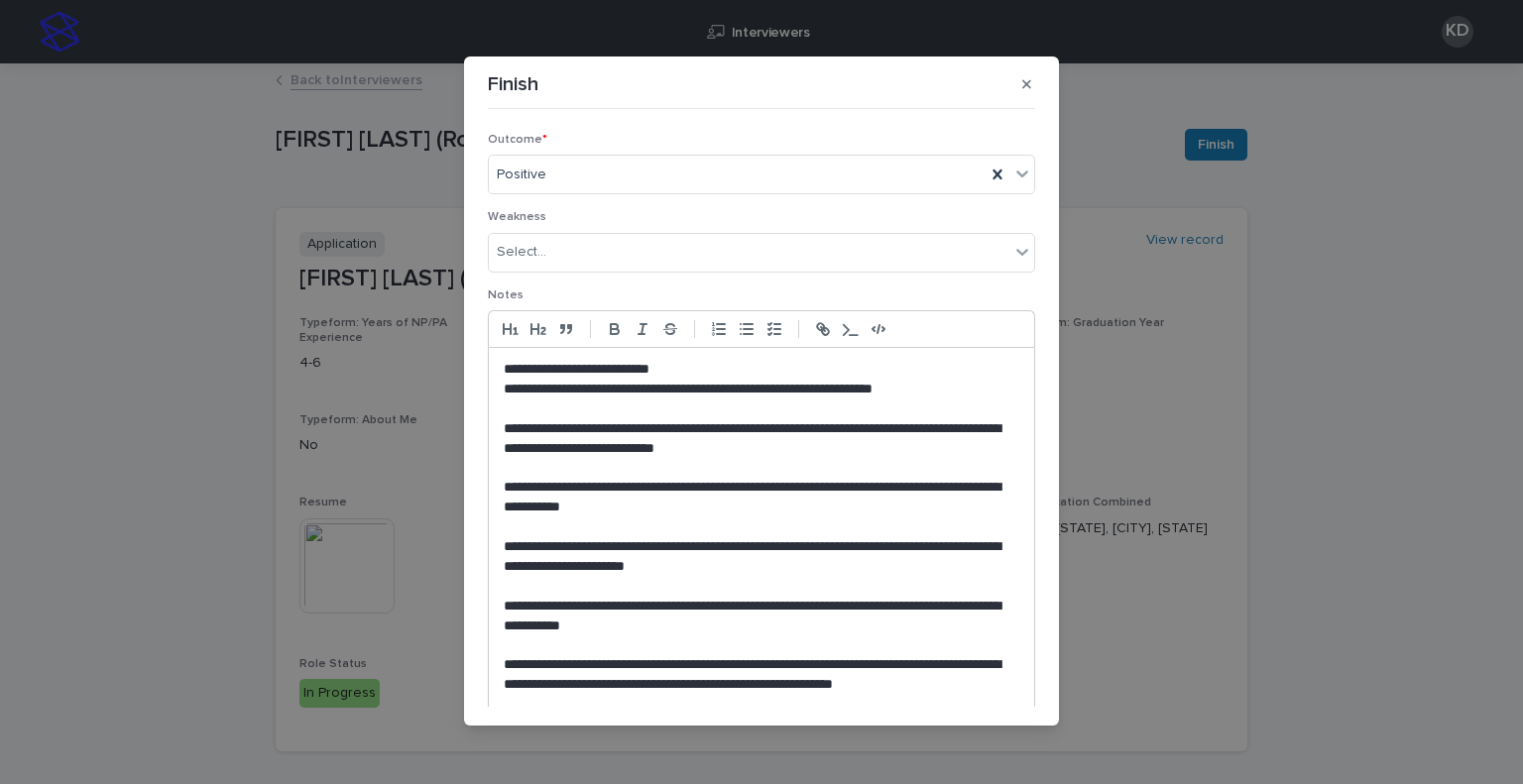 click on "**********" at bounding box center (757, 439) 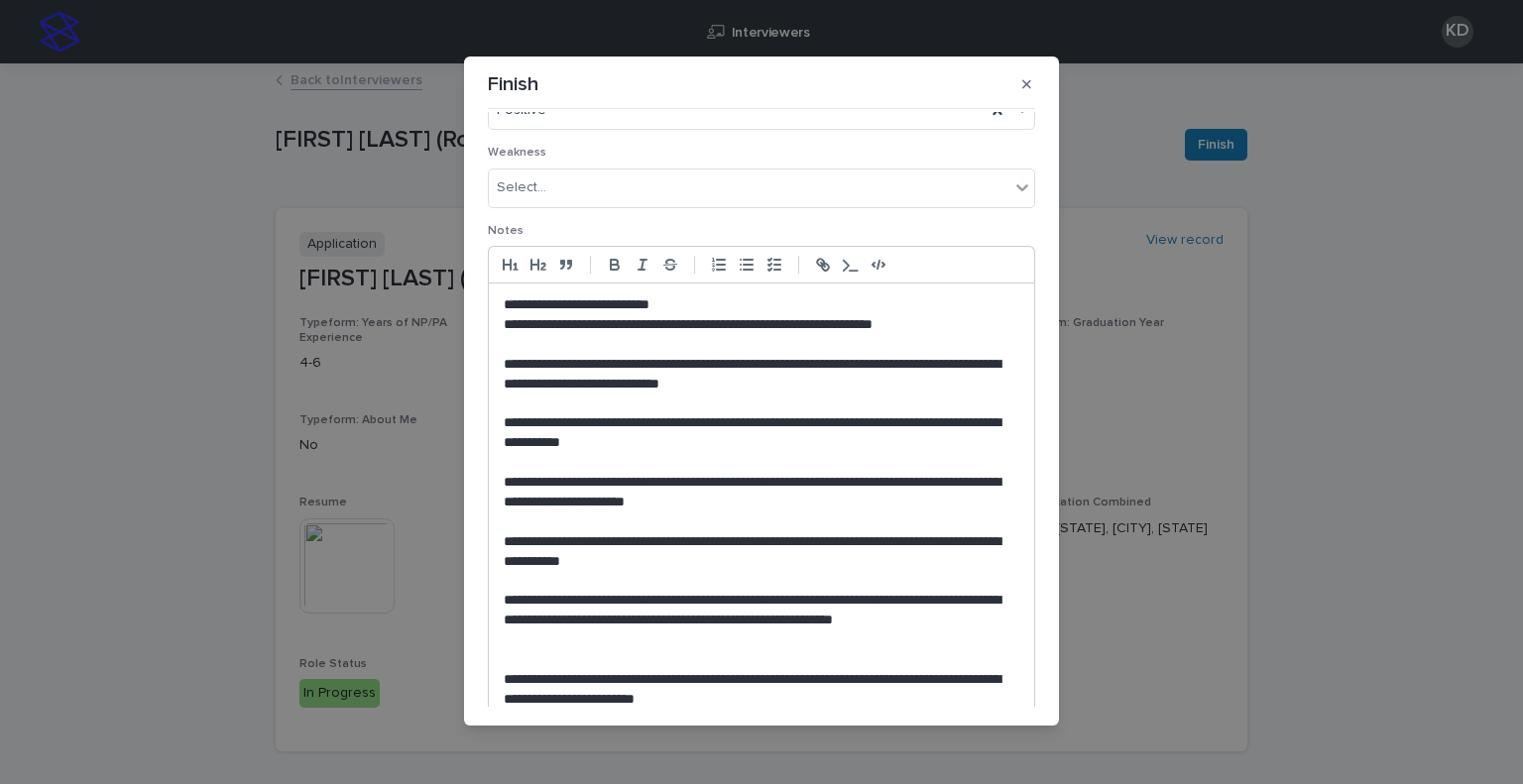 scroll, scrollTop: 99, scrollLeft: 0, axis: vertical 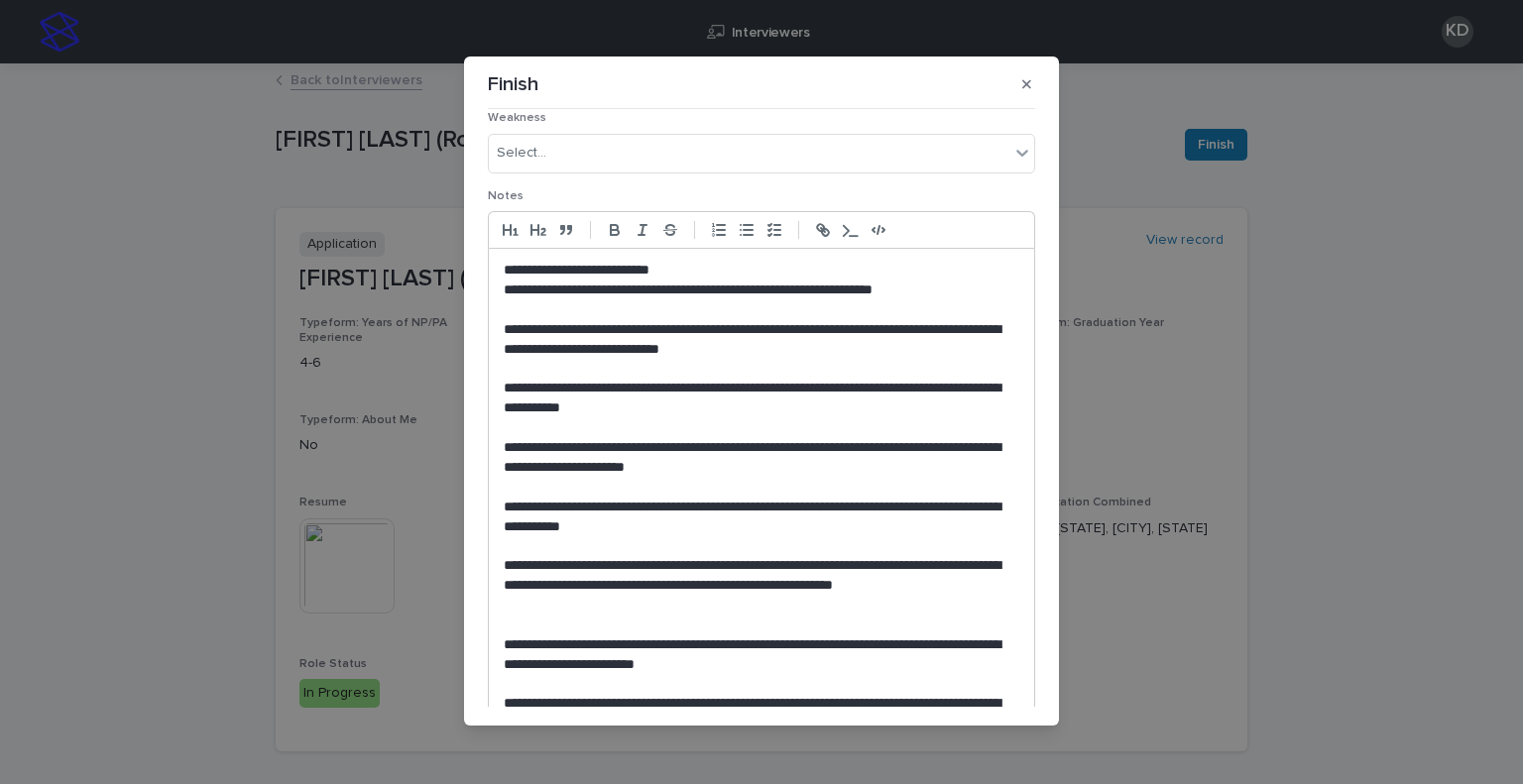 click on "**********" at bounding box center (757, 271) 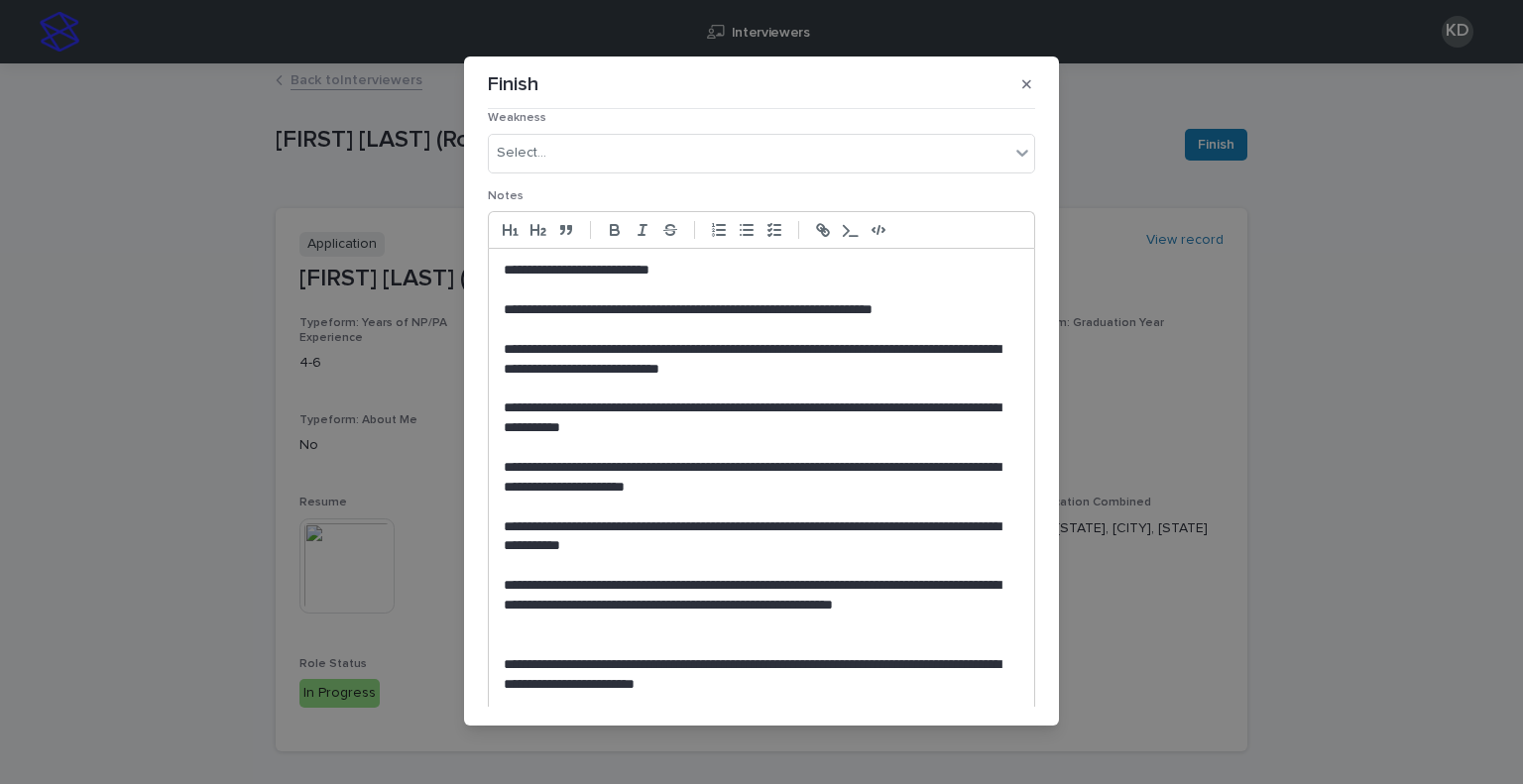 click on "**********" at bounding box center (757, 310) 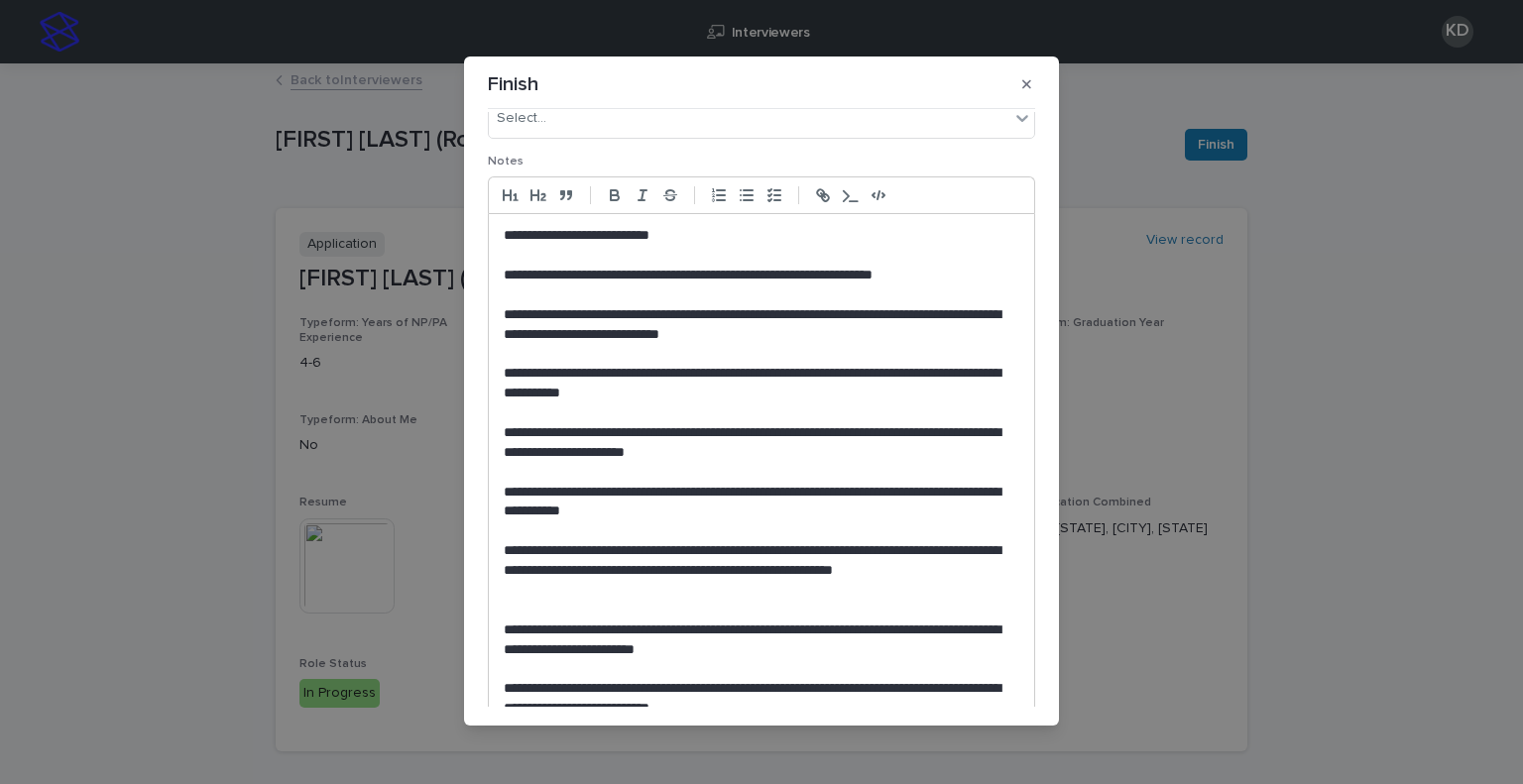 scroll, scrollTop: 99, scrollLeft: 0, axis: vertical 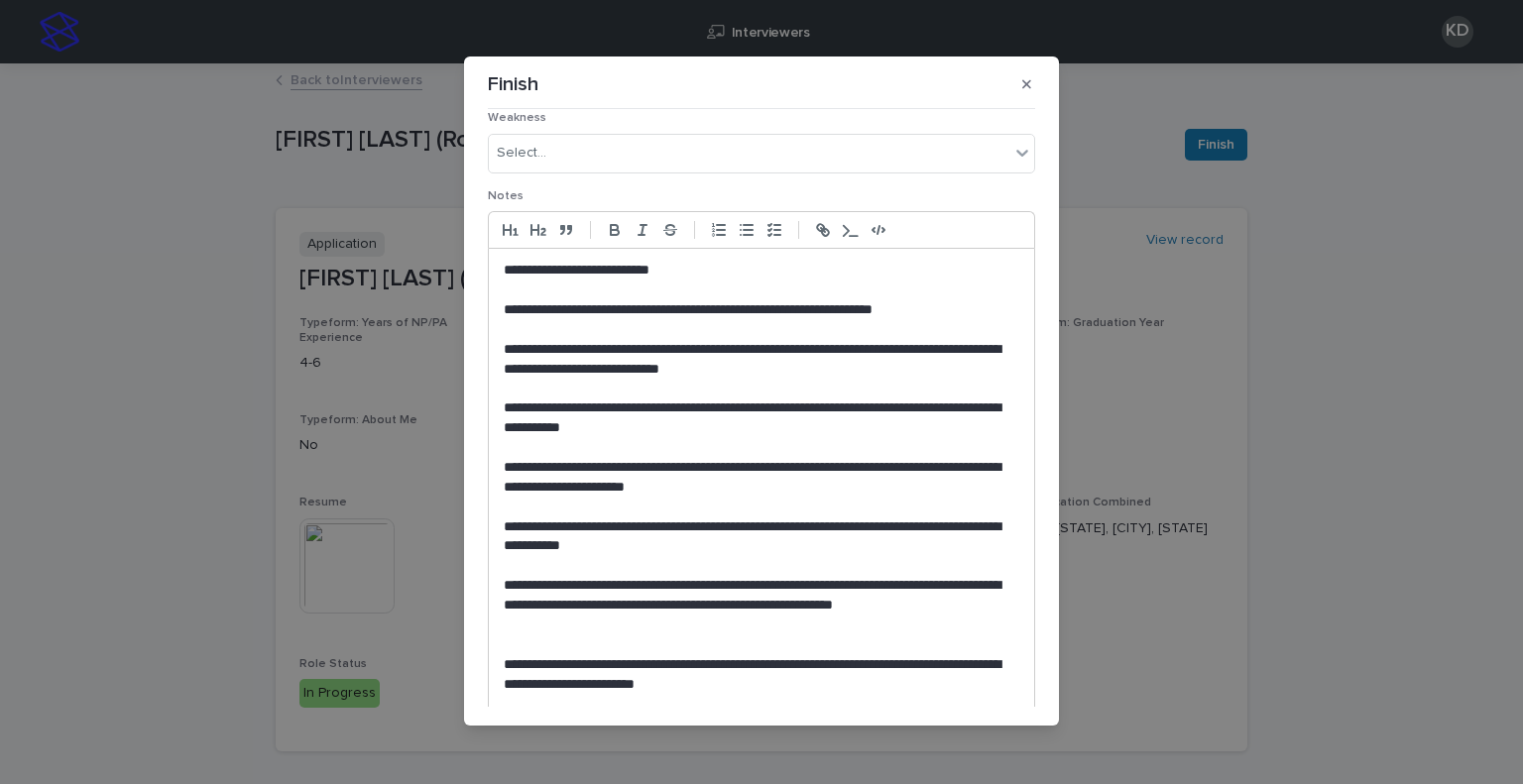 click on "**********" at bounding box center (757, 360) 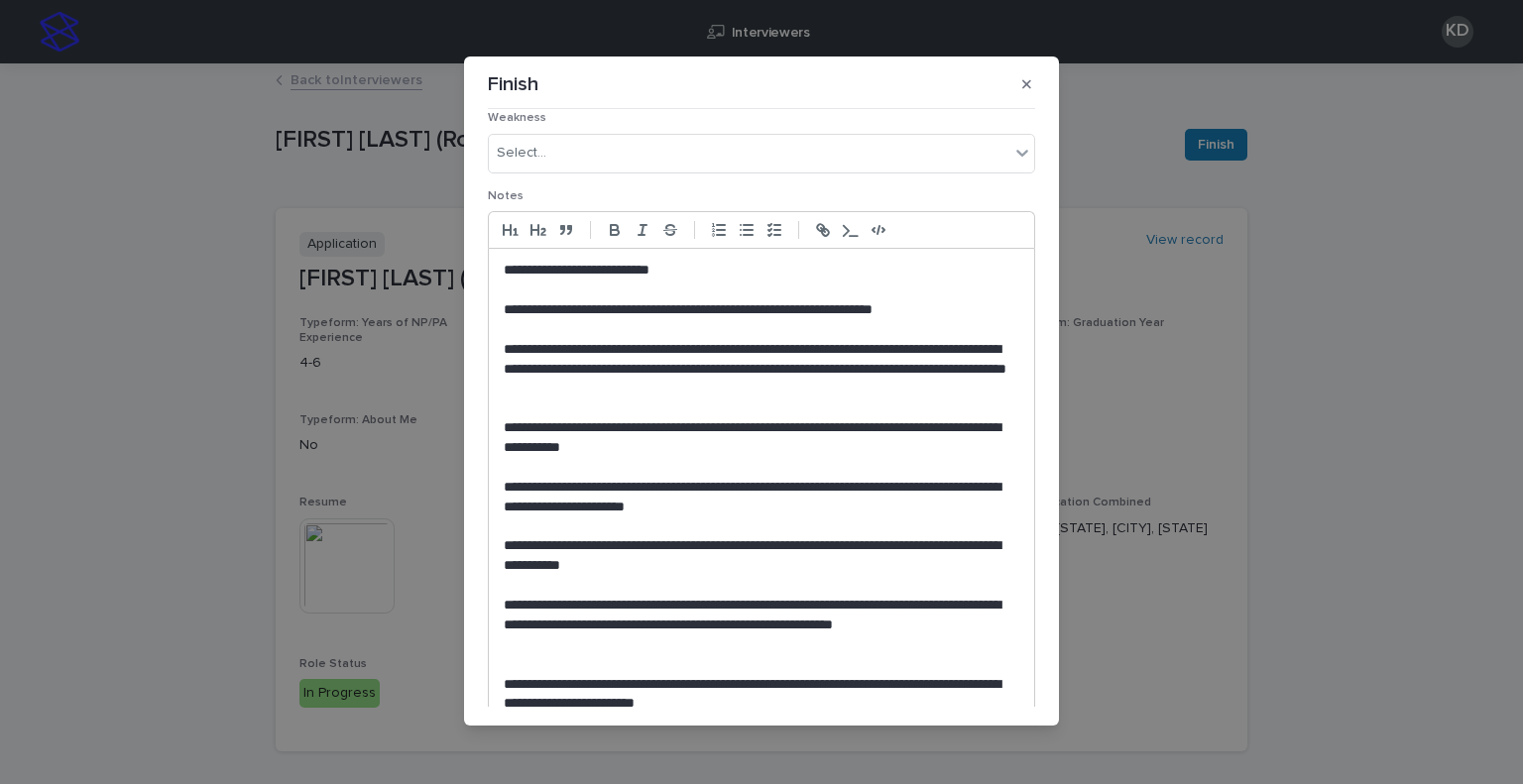 click on "**********" at bounding box center [757, 310] 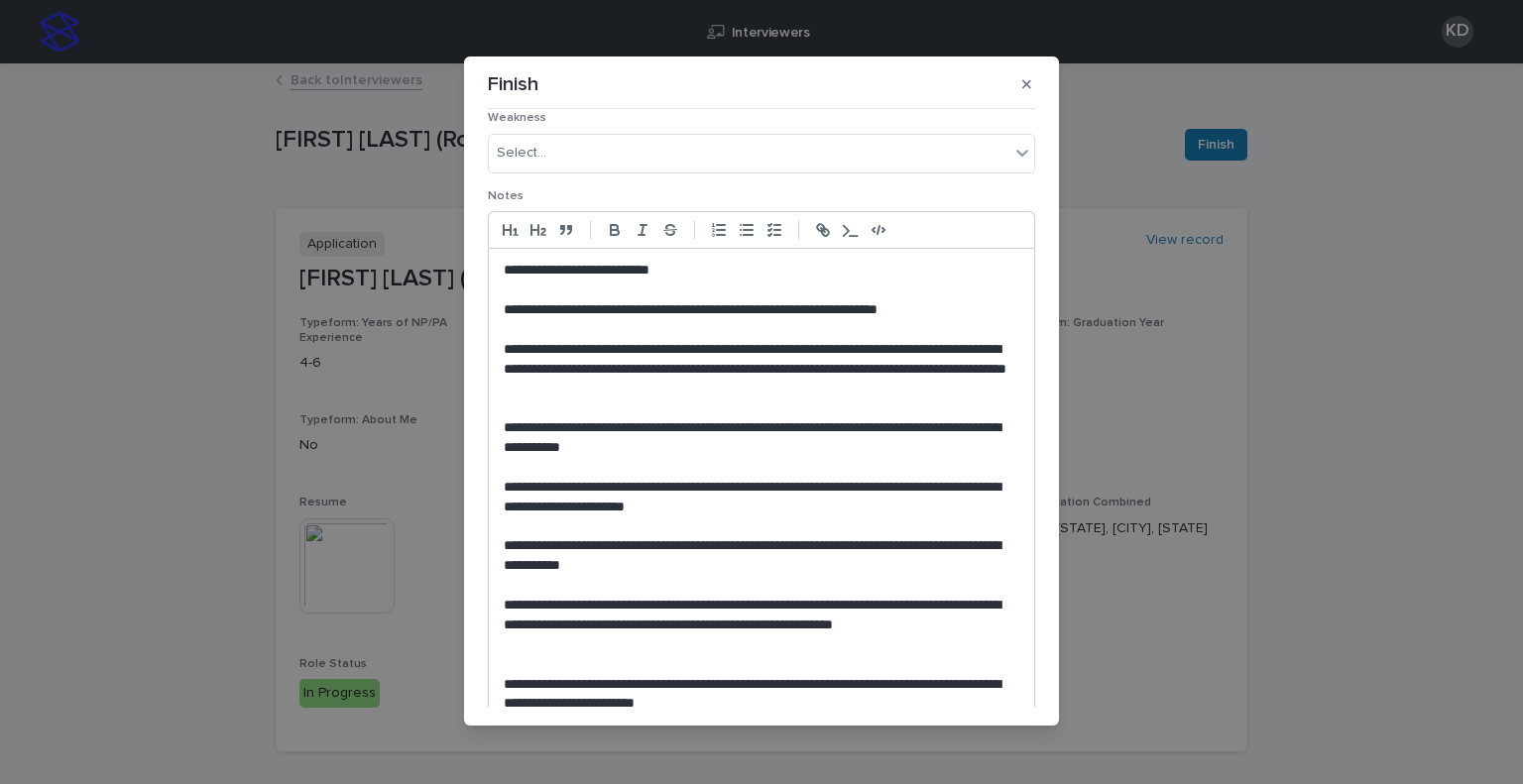 click on "**********" at bounding box center (757, 438) 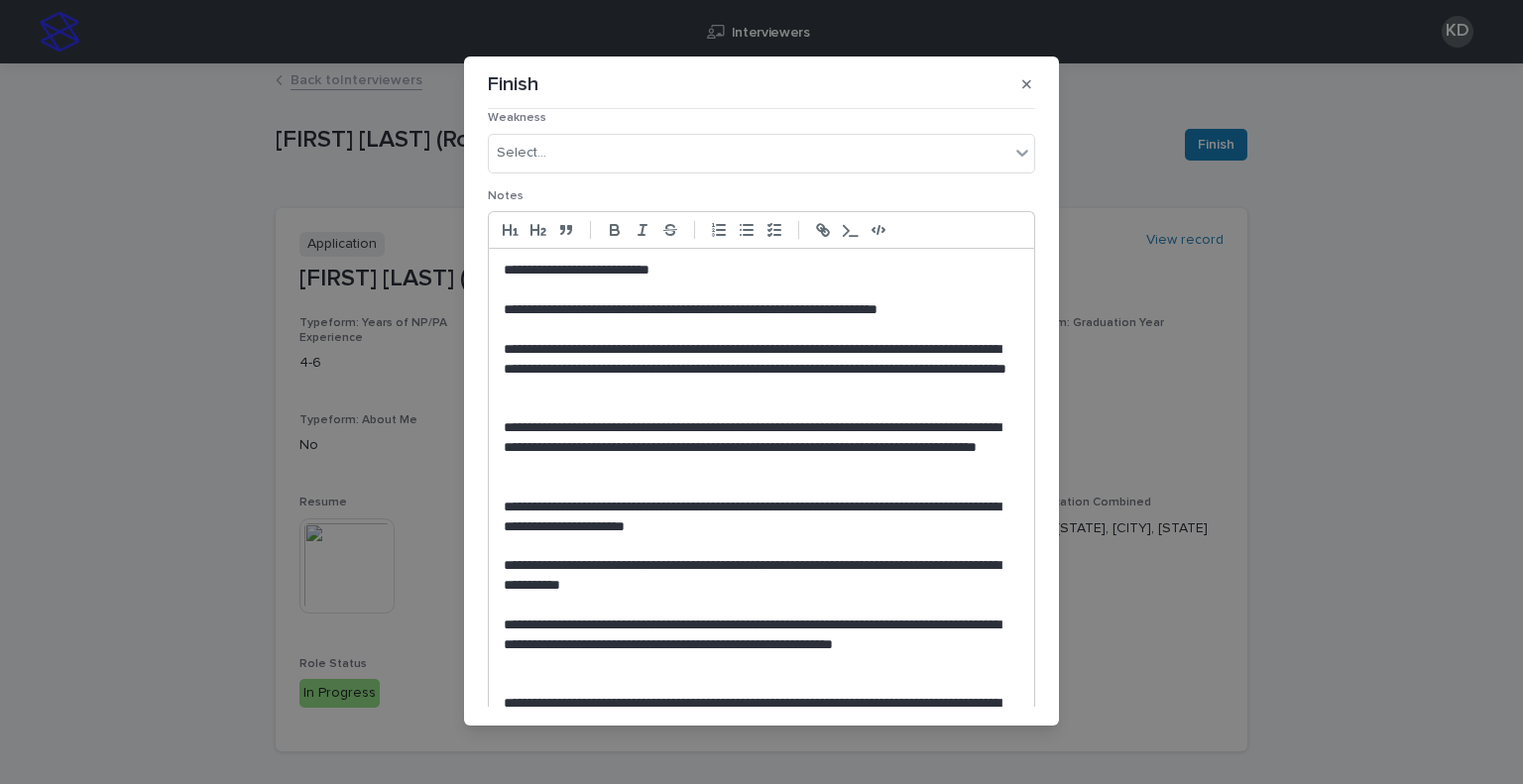 scroll, scrollTop: 198, scrollLeft: 0, axis: vertical 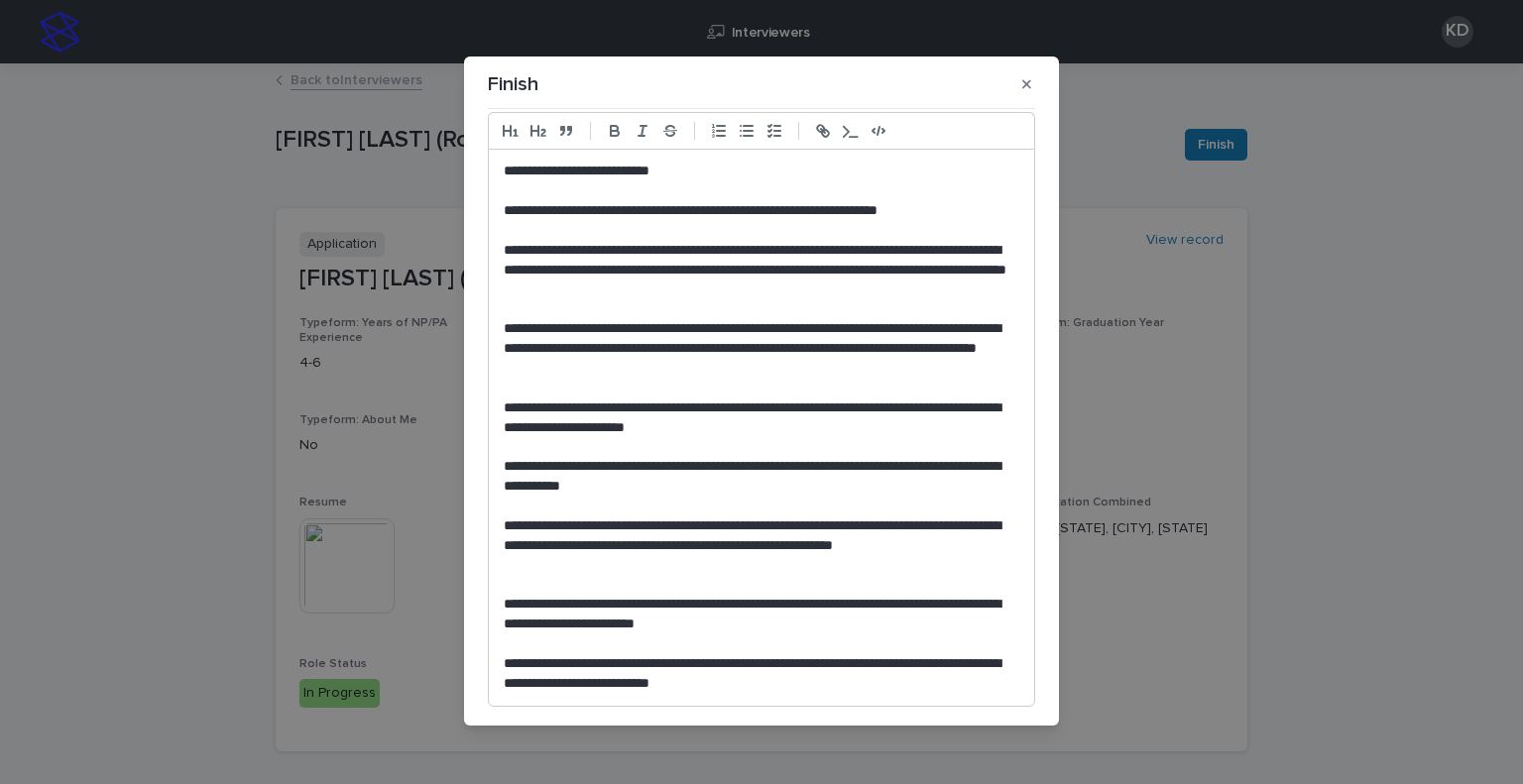 click on "**********" at bounding box center (757, 418) 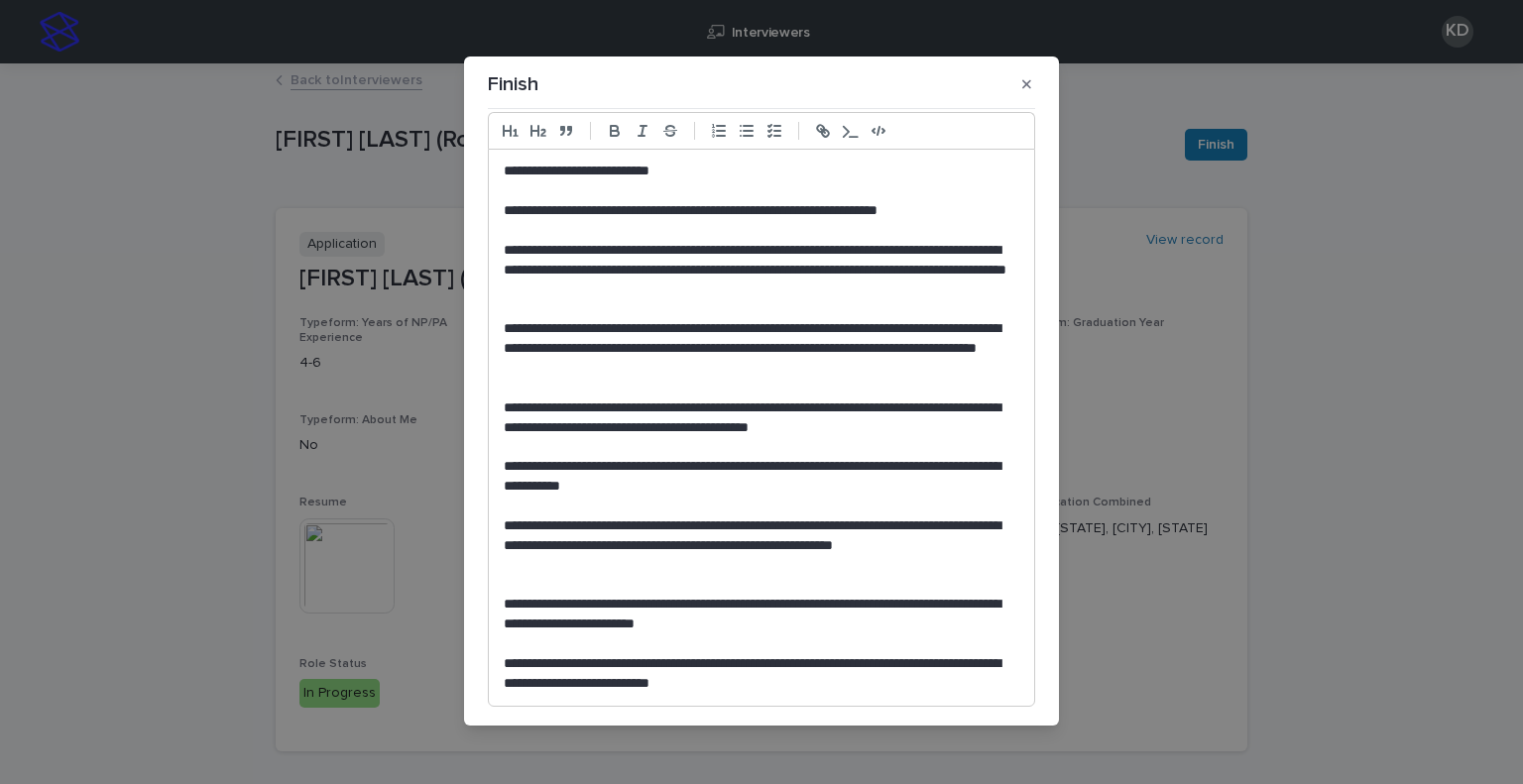 click on "**********" at bounding box center (757, 418) 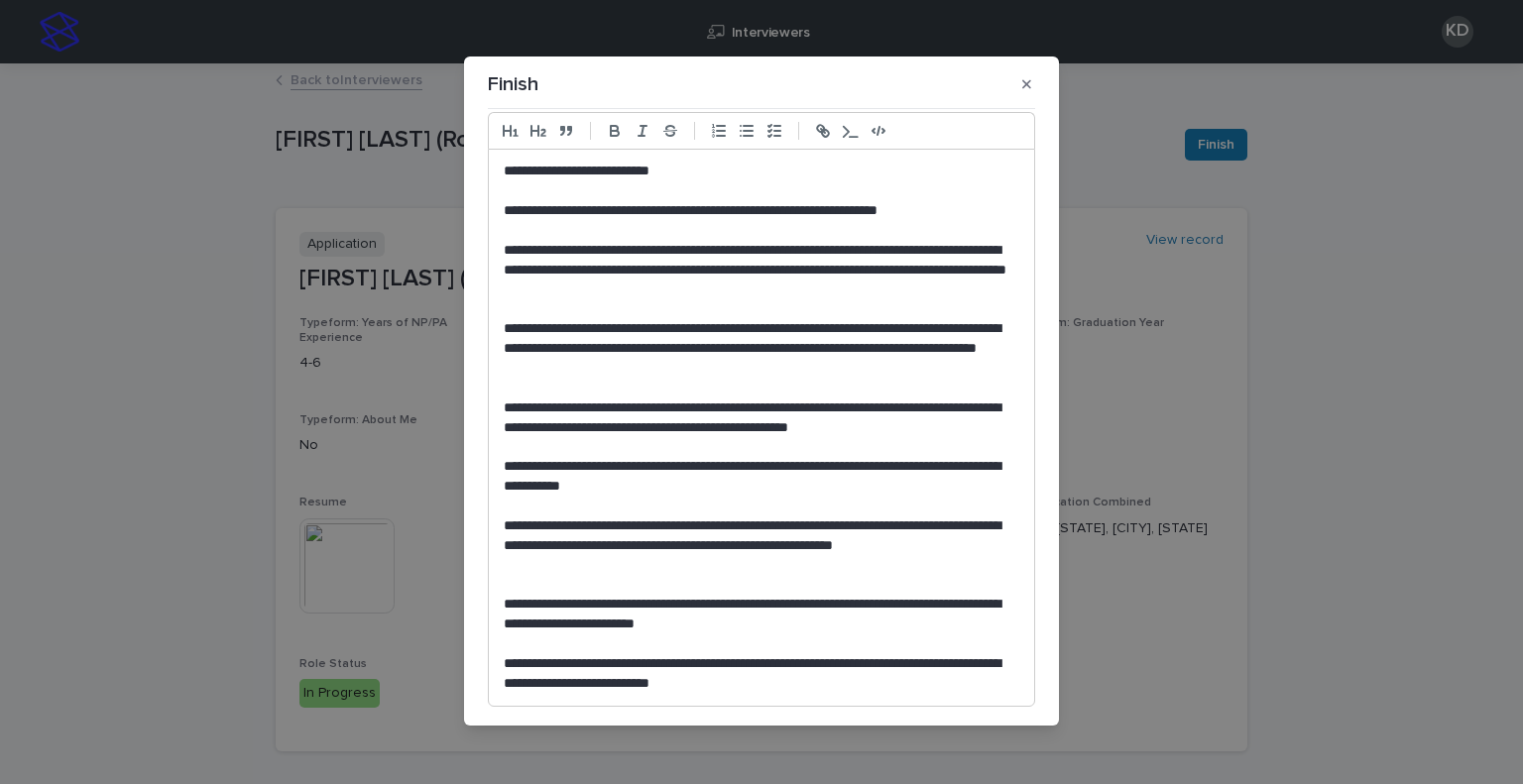 click on "**********" at bounding box center (757, 349) 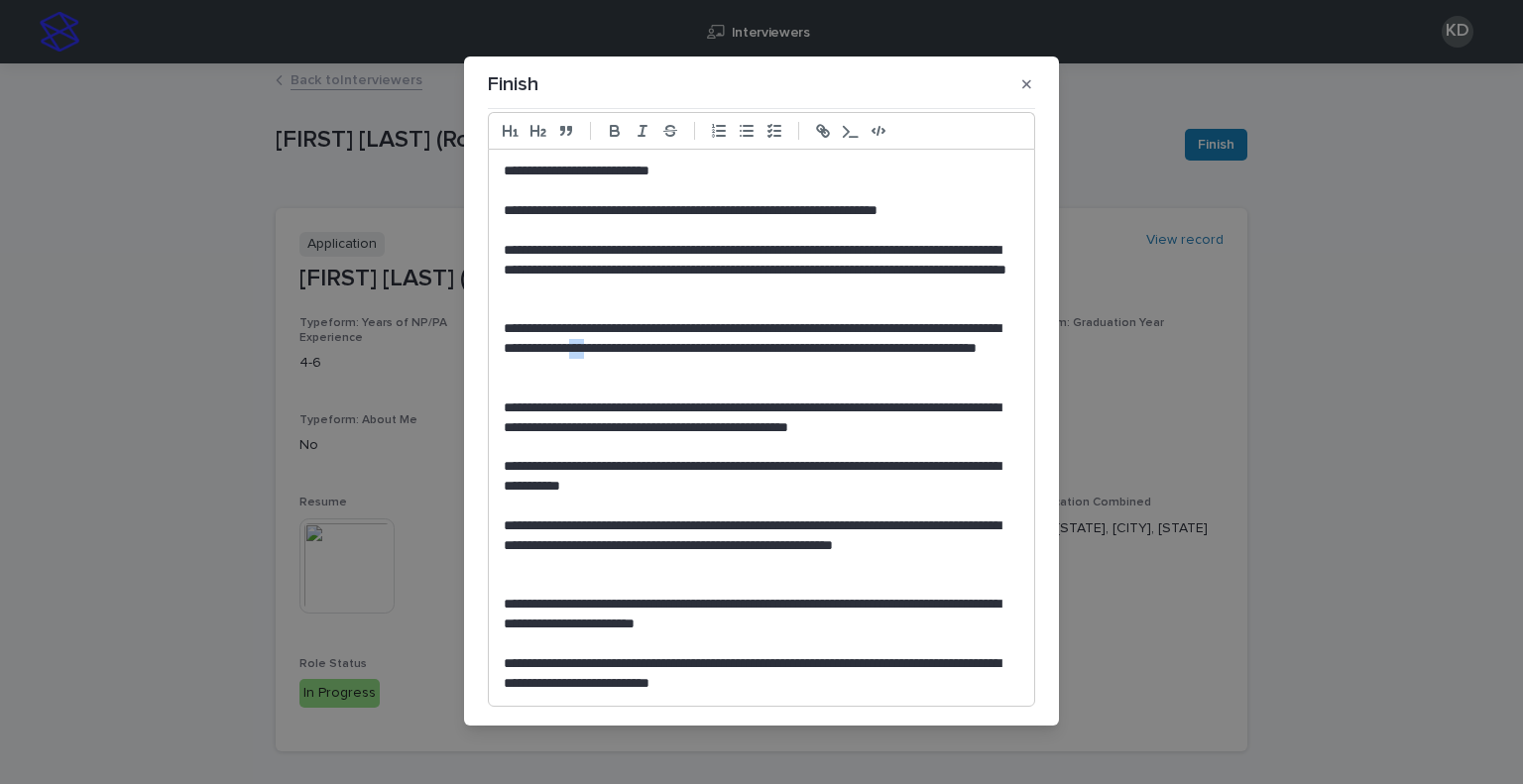 drag, startPoint x: 732, startPoint y: 356, endPoint x: 712, endPoint y: 342, distance: 24.41311 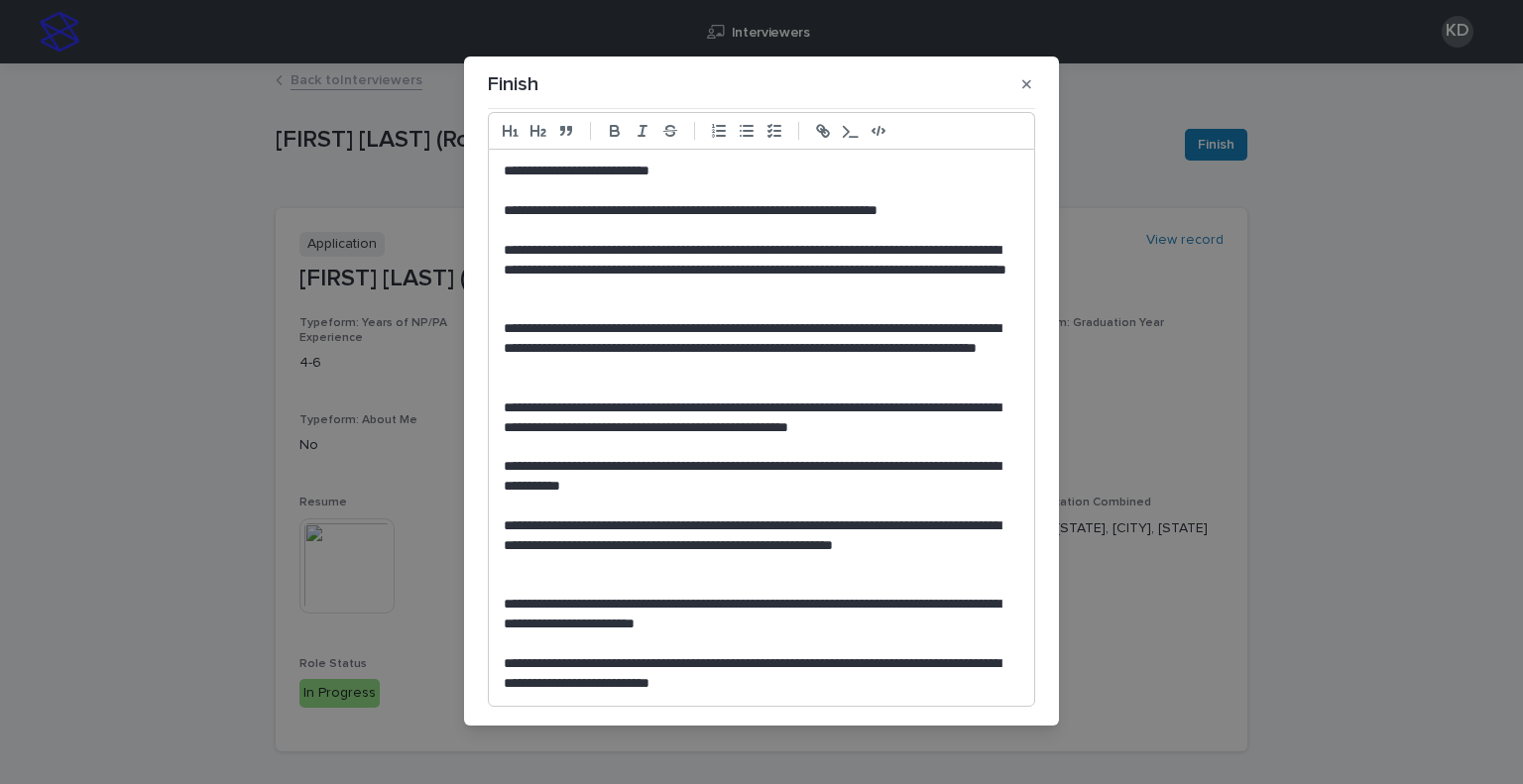 click on "**********" at bounding box center (757, 349) 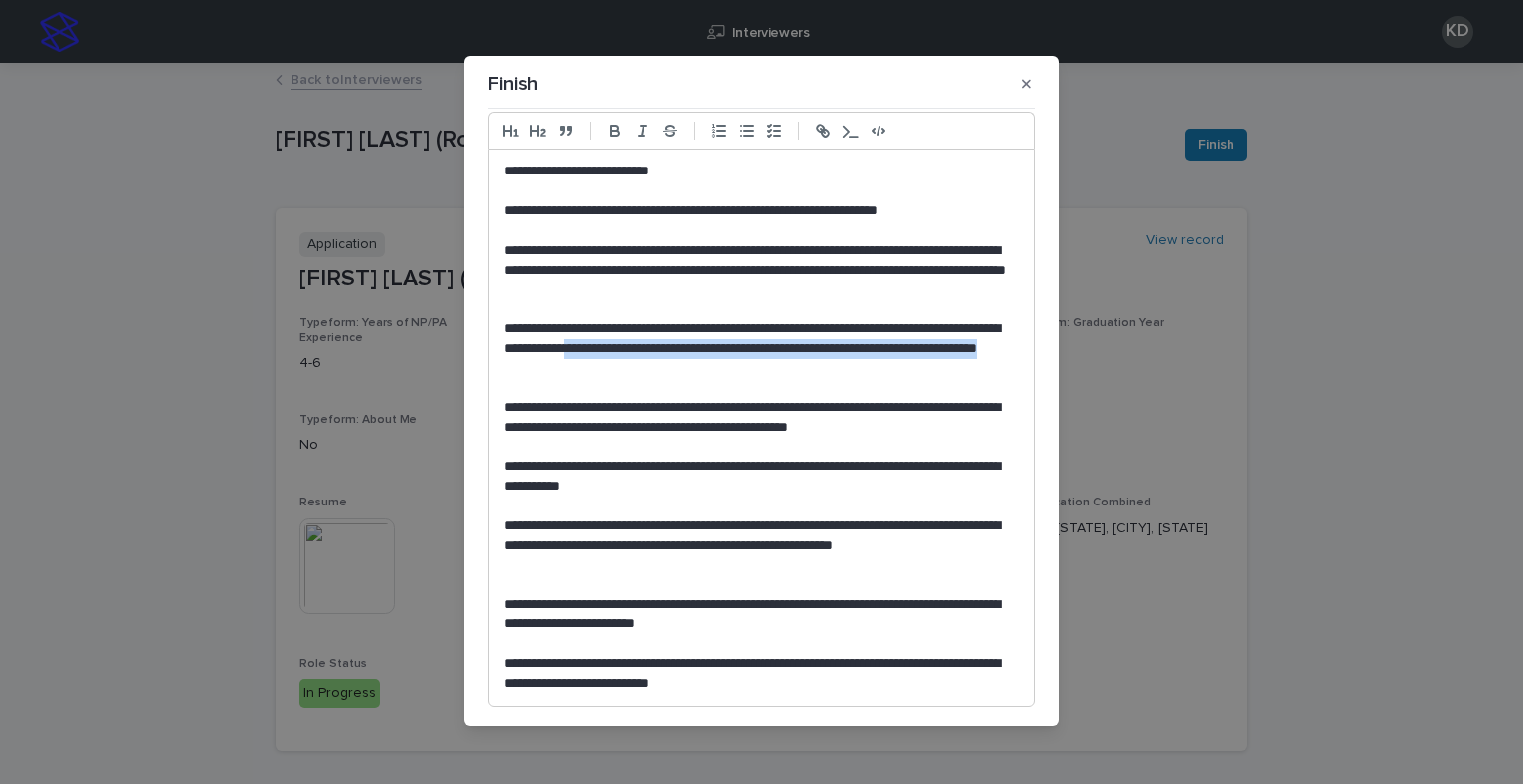drag, startPoint x: 714, startPoint y: 375, endPoint x: 701, endPoint y: 352, distance: 26.41969 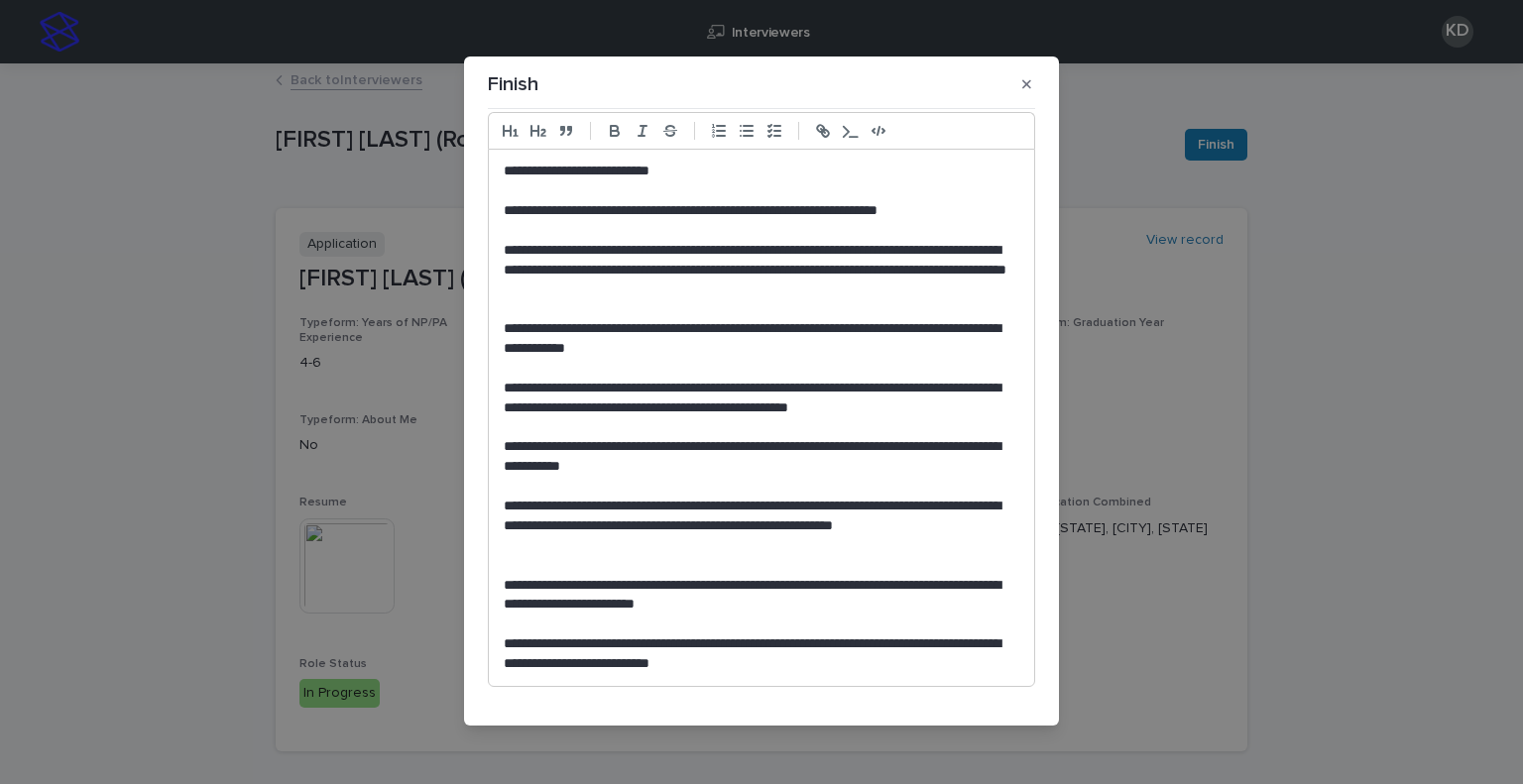 click on "**********" at bounding box center [757, 271] 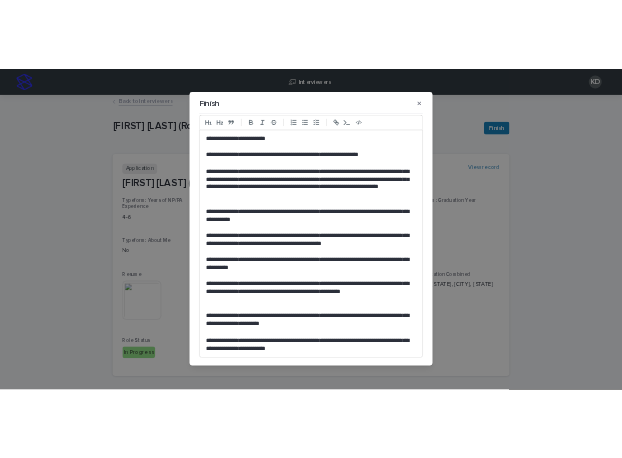 scroll, scrollTop: 0, scrollLeft: 0, axis: both 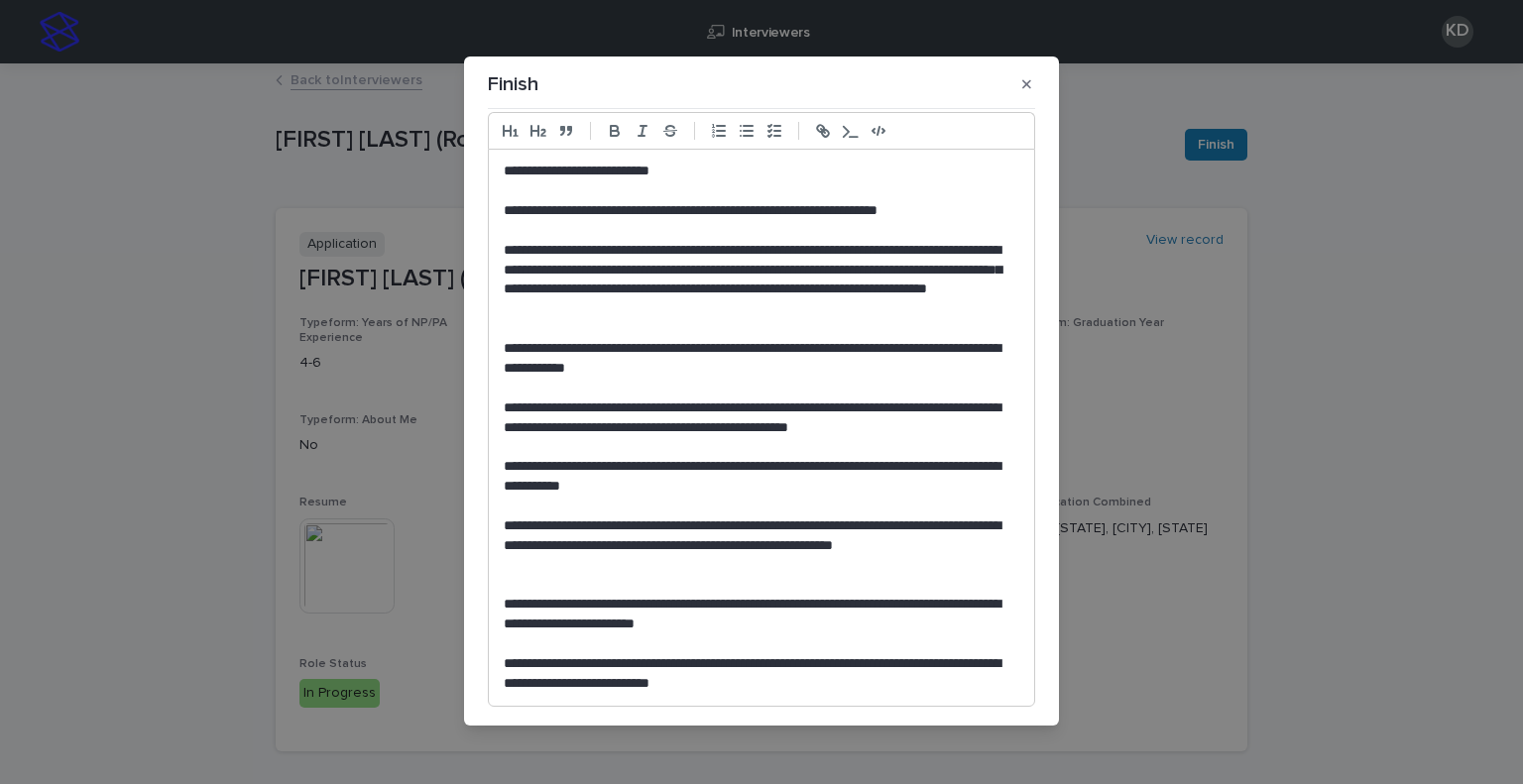 click at bounding box center (762, 389) 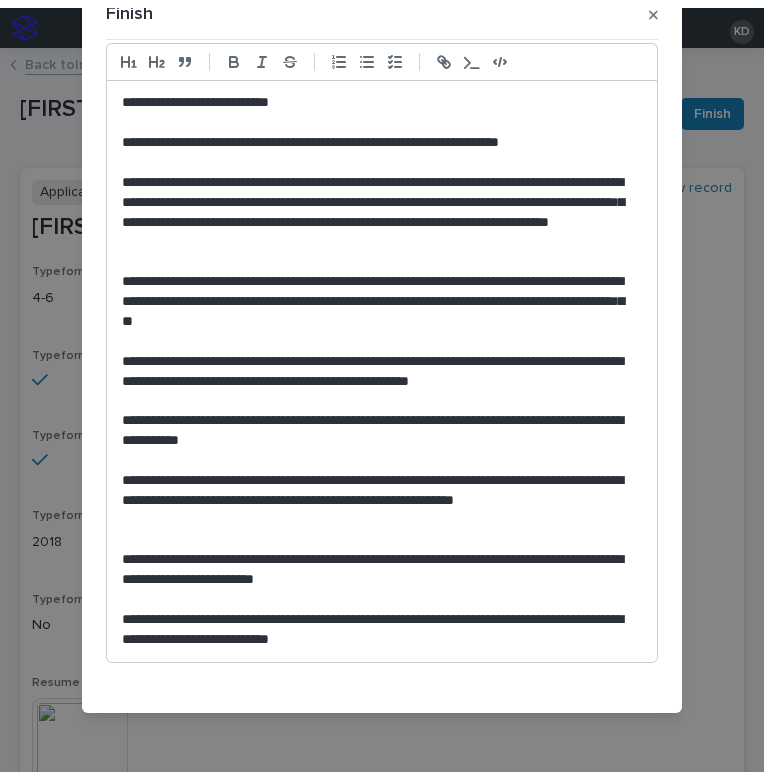 scroll, scrollTop: 40, scrollLeft: 0, axis: vertical 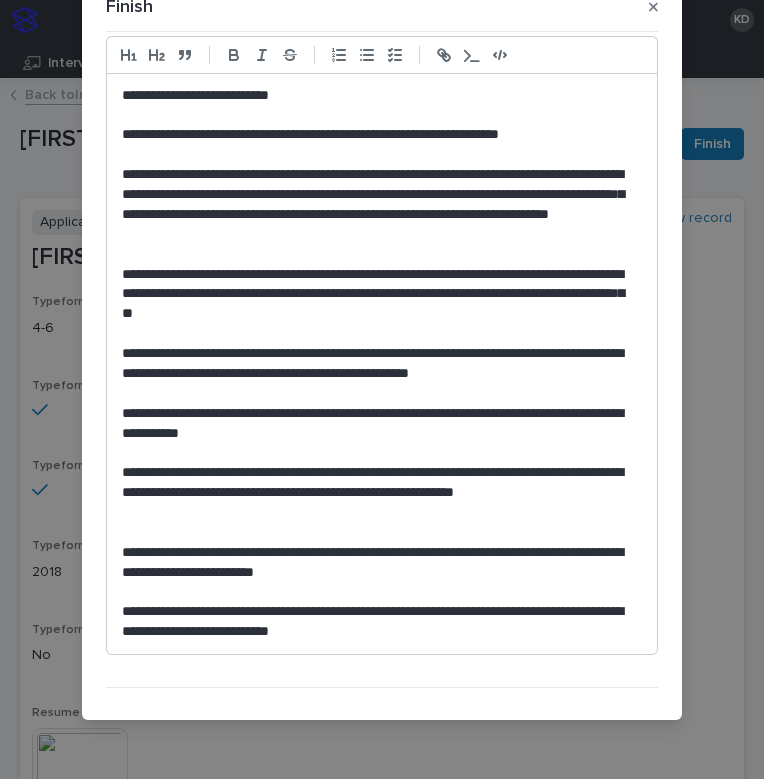 click on "**********" at bounding box center (377, 295) 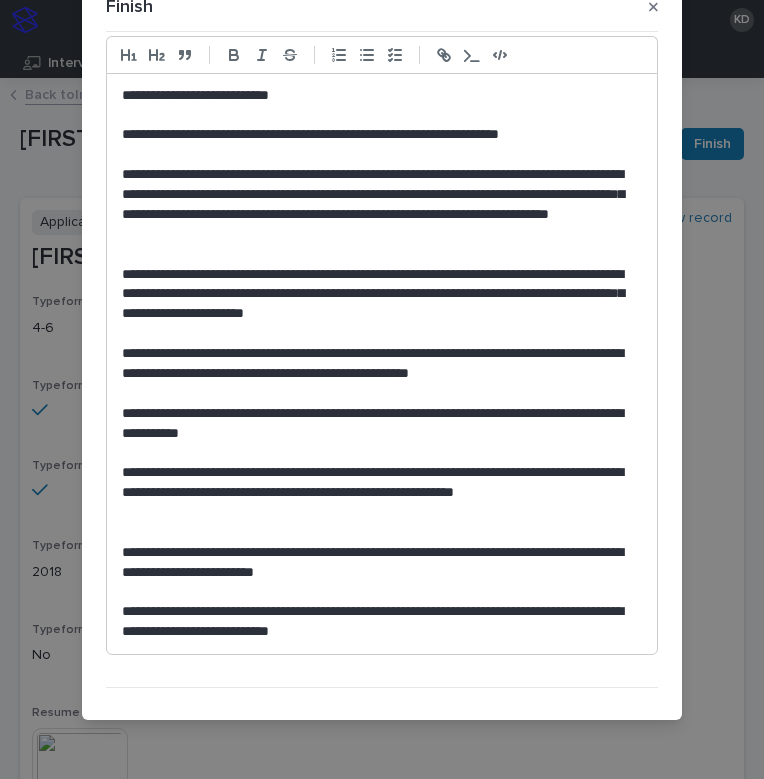click on "**********" at bounding box center (377, 295) 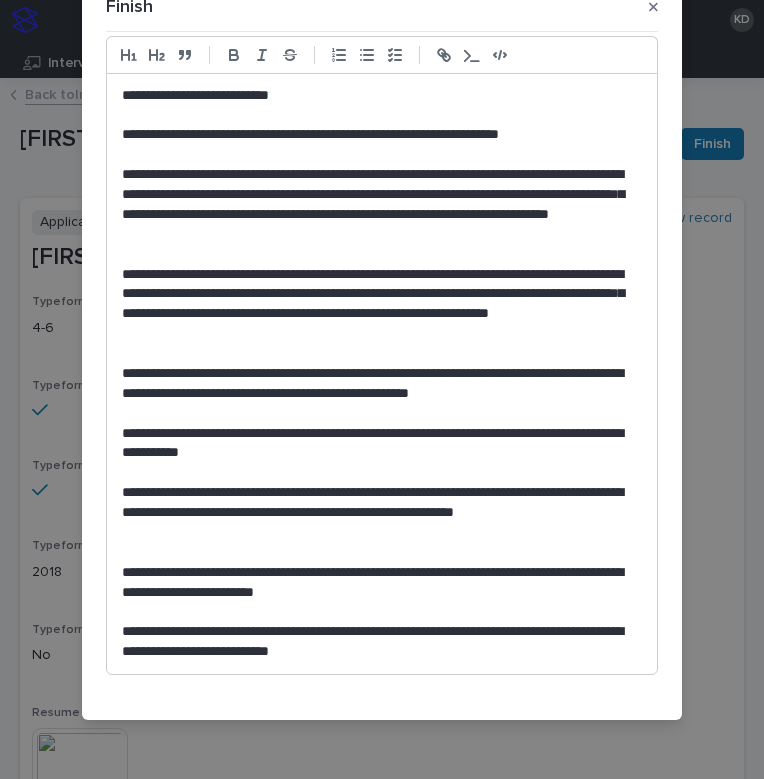 click at bounding box center [382, 414] 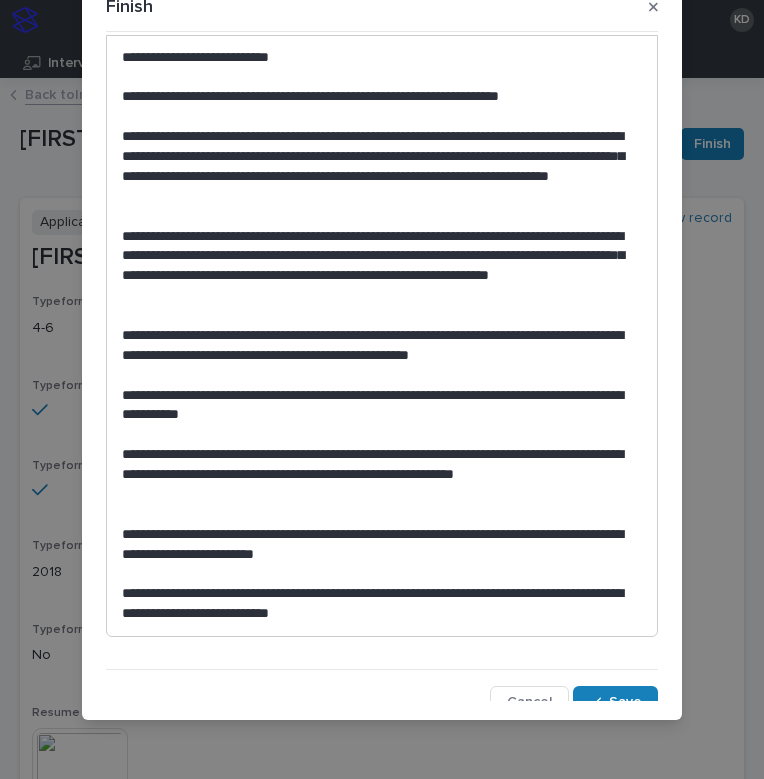 scroll, scrollTop: 258, scrollLeft: 0, axis: vertical 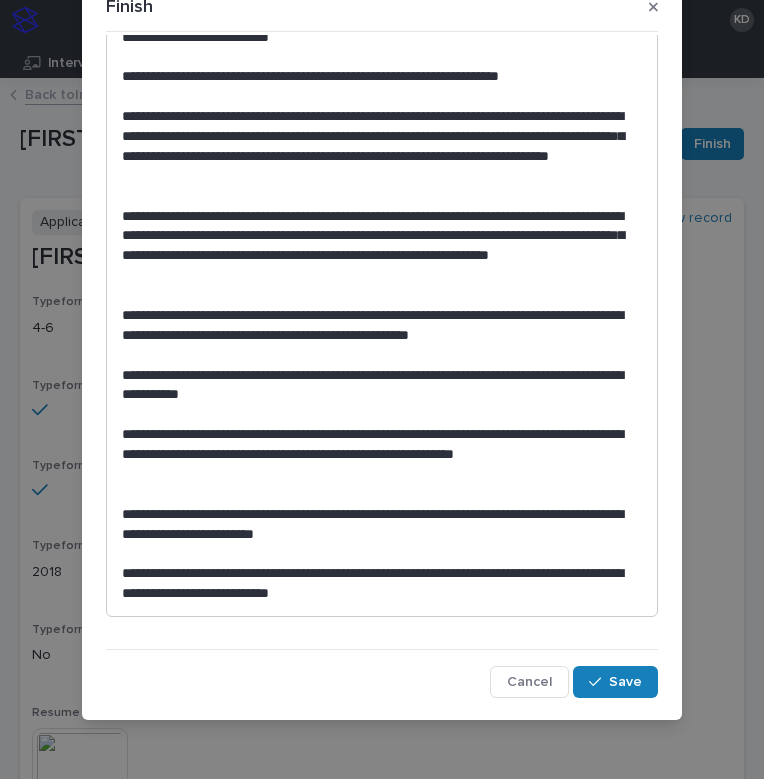 click on "**********" at bounding box center [377, 386] 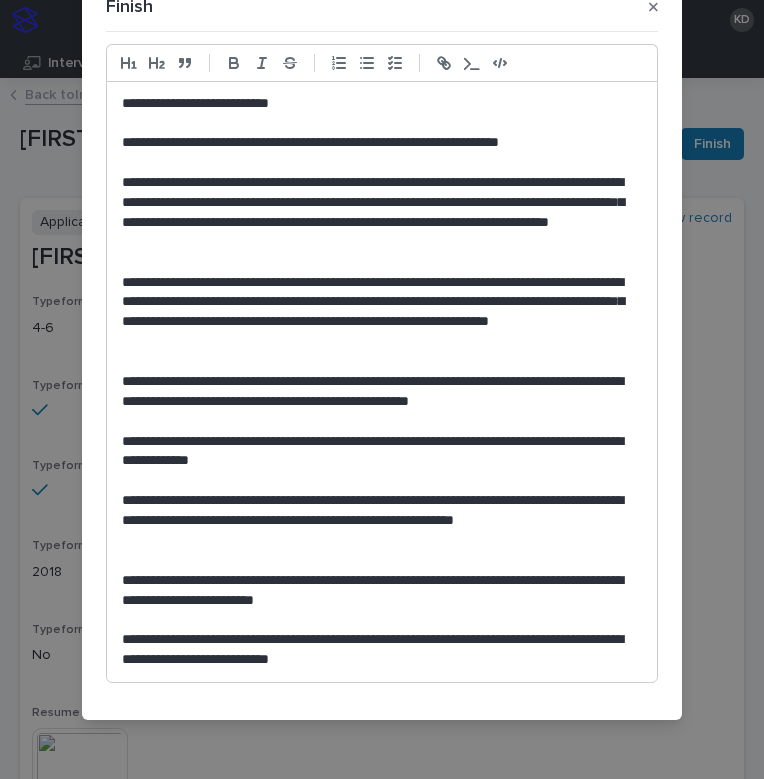 scroll, scrollTop: 158, scrollLeft: 0, axis: vertical 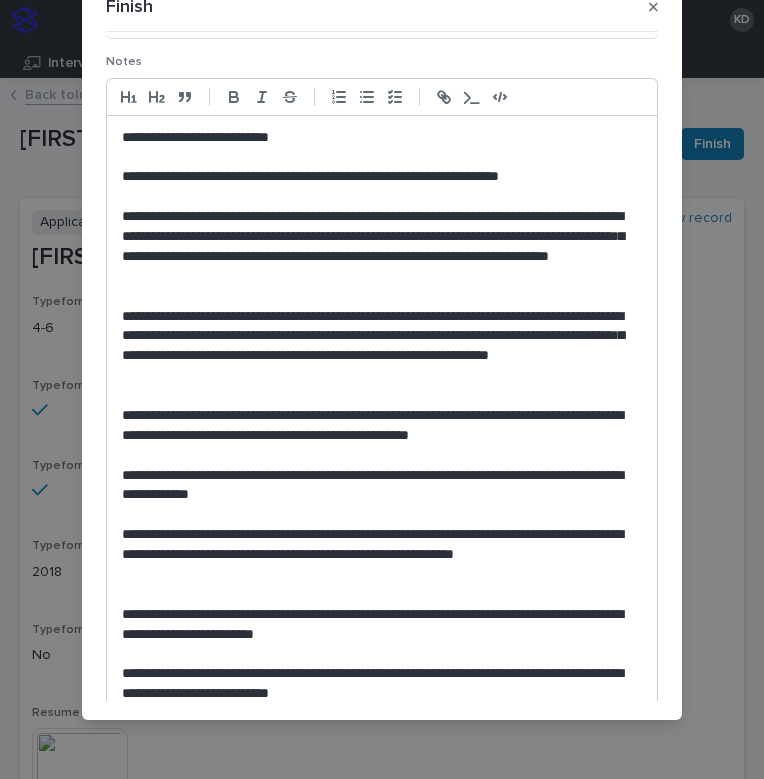 click on "**********" at bounding box center (377, 347) 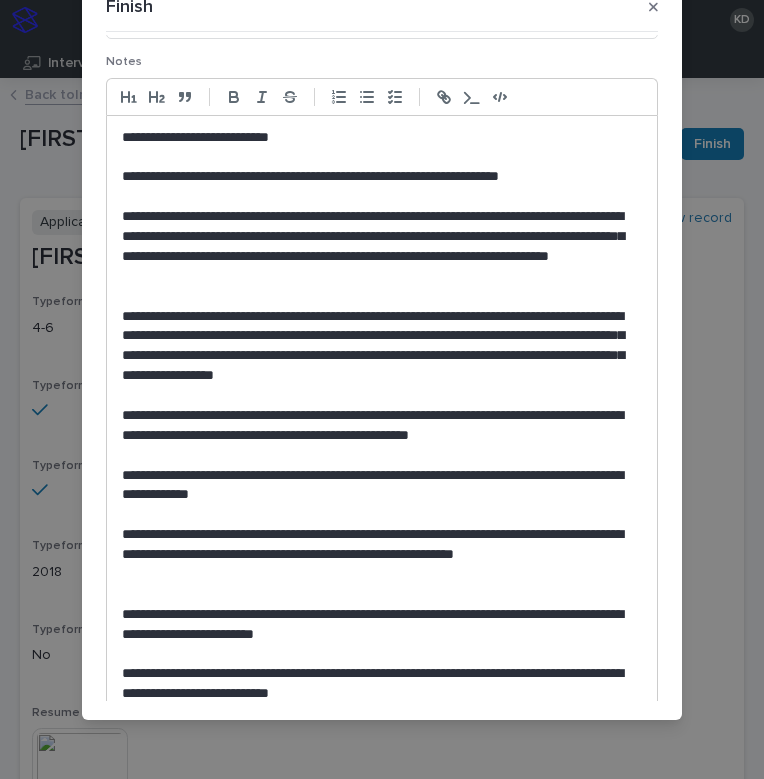 click on "**********" at bounding box center [377, 247] 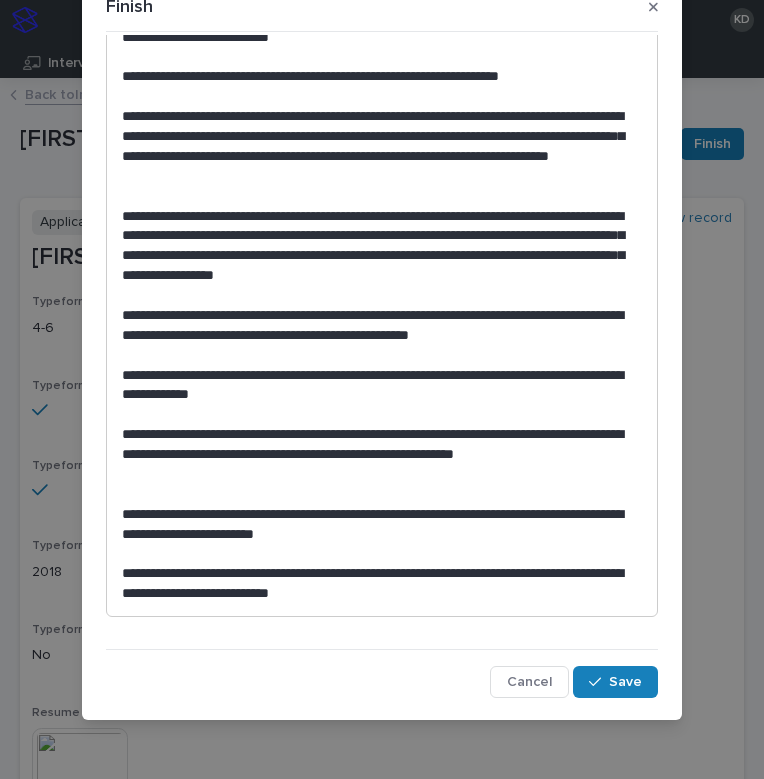 click at bounding box center (382, 356) 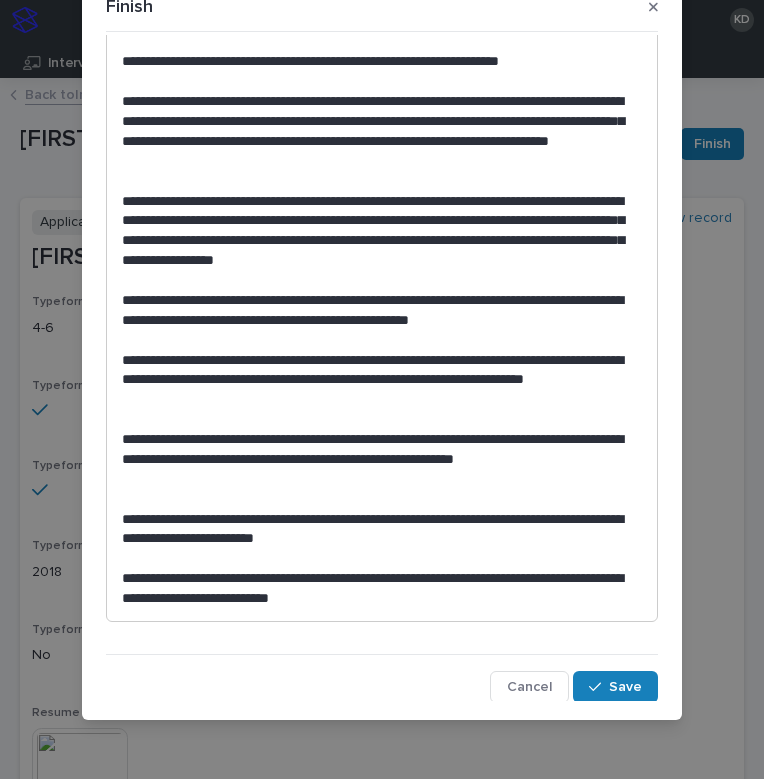 scroll, scrollTop: 278, scrollLeft: 0, axis: vertical 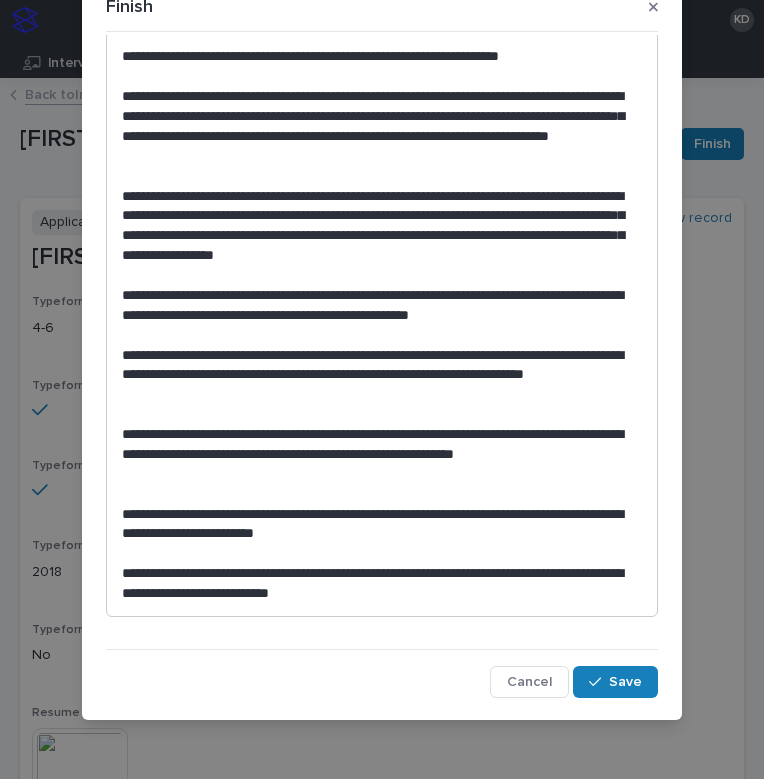 click on "**********" at bounding box center (377, 455) 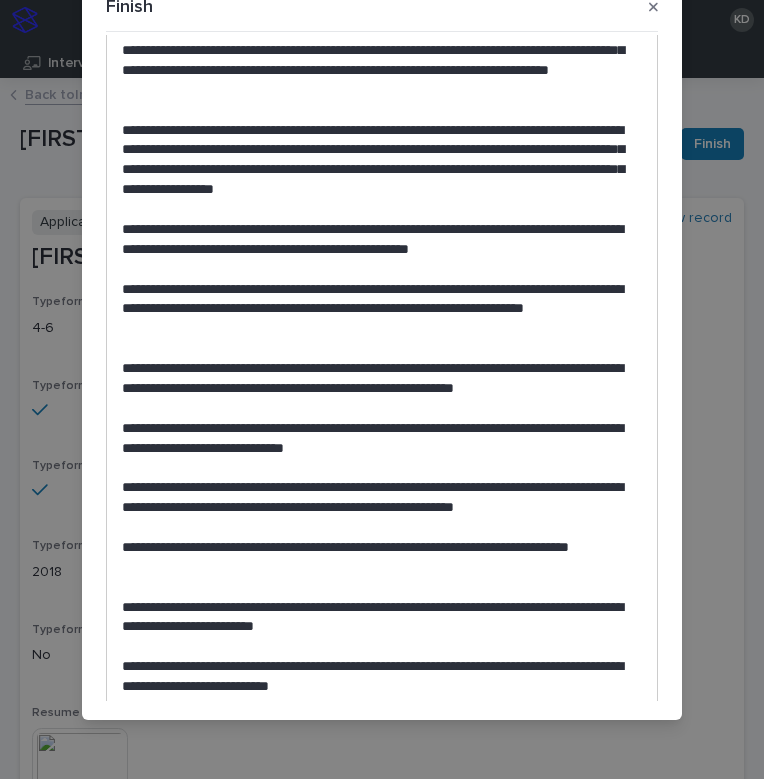 scroll, scrollTop: 378, scrollLeft: 0, axis: vertical 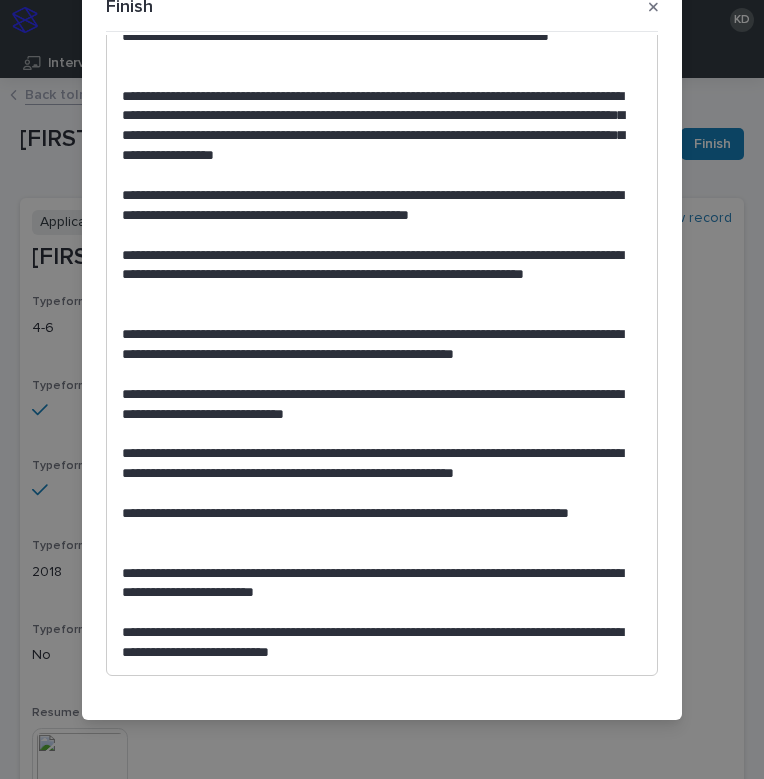 click on "**********" at bounding box center (377, 584) 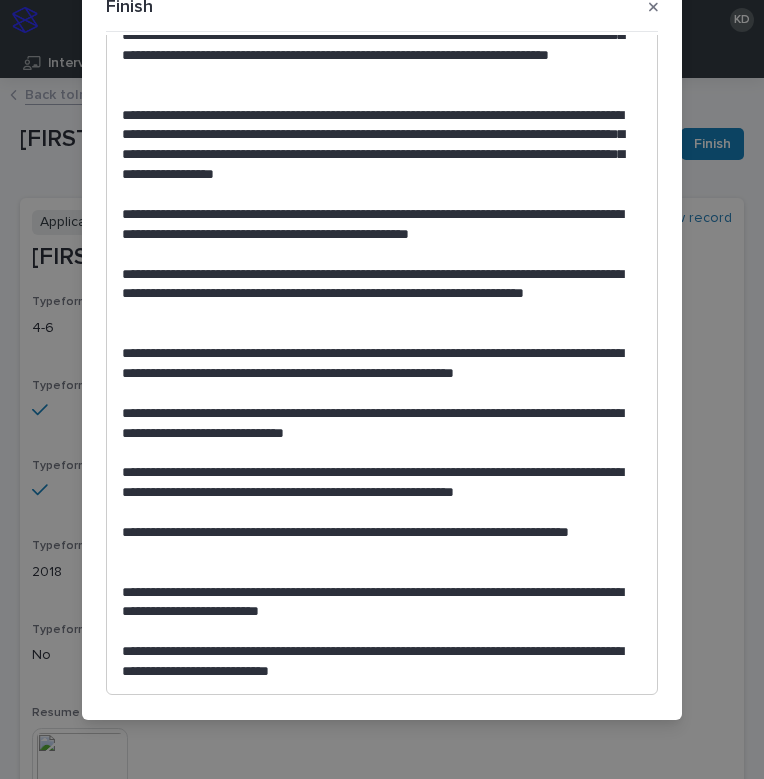 scroll, scrollTop: 437, scrollLeft: 0, axis: vertical 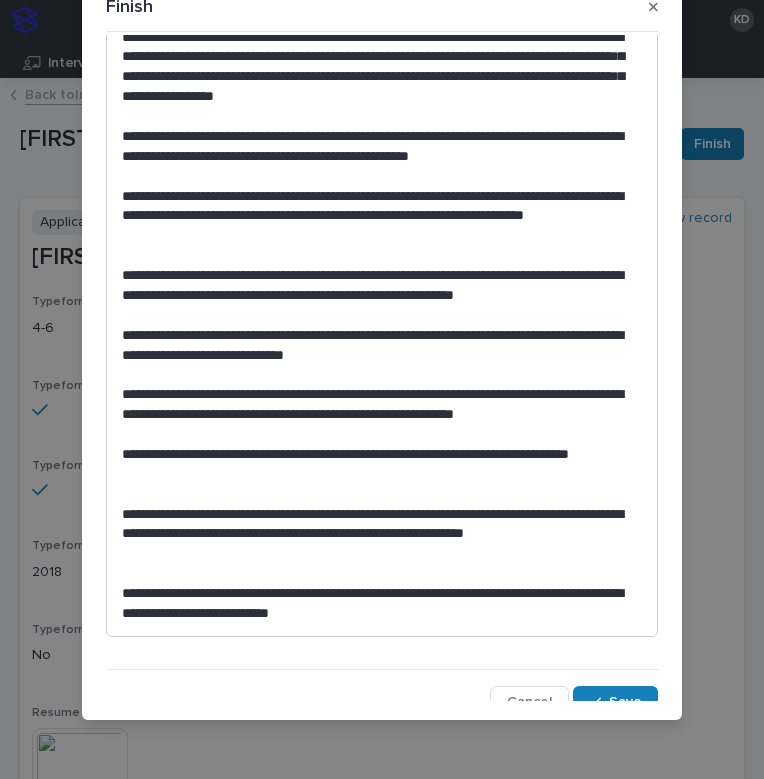 click on "**********" at bounding box center (377, 535) 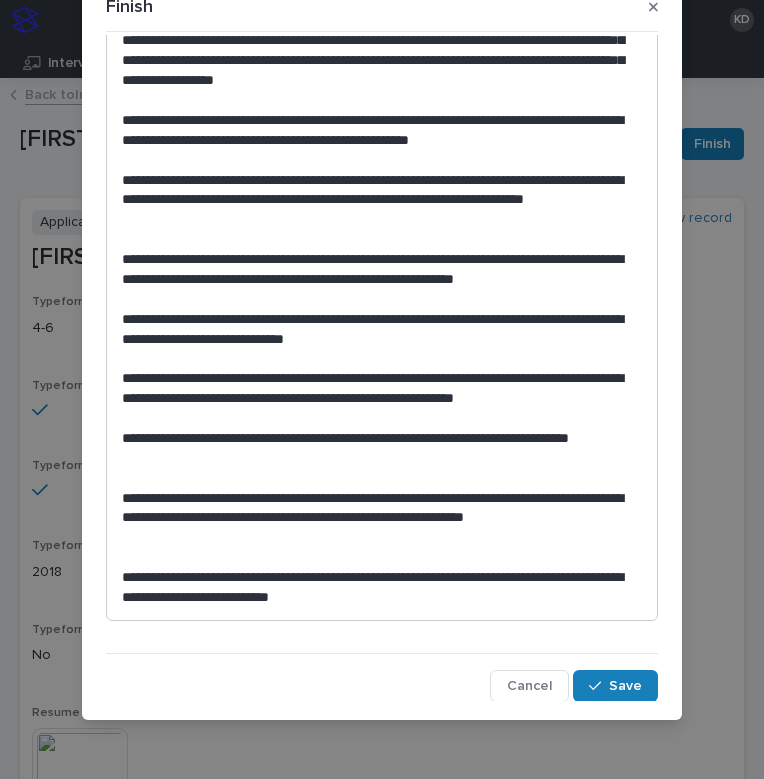 scroll, scrollTop: 457, scrollLeft: 0, axis: vertical 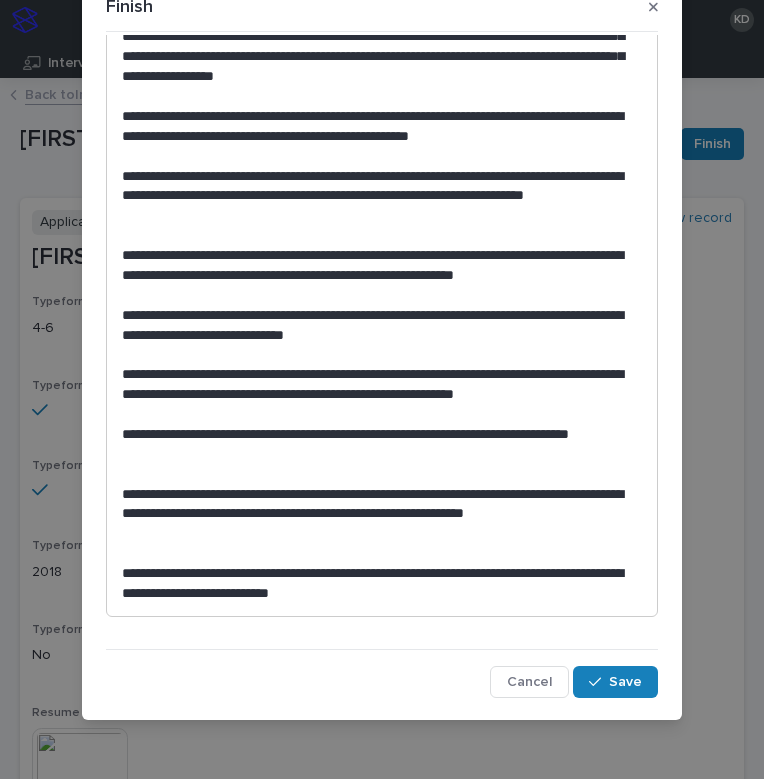 click on "**********" at bounding box center [377, 584] 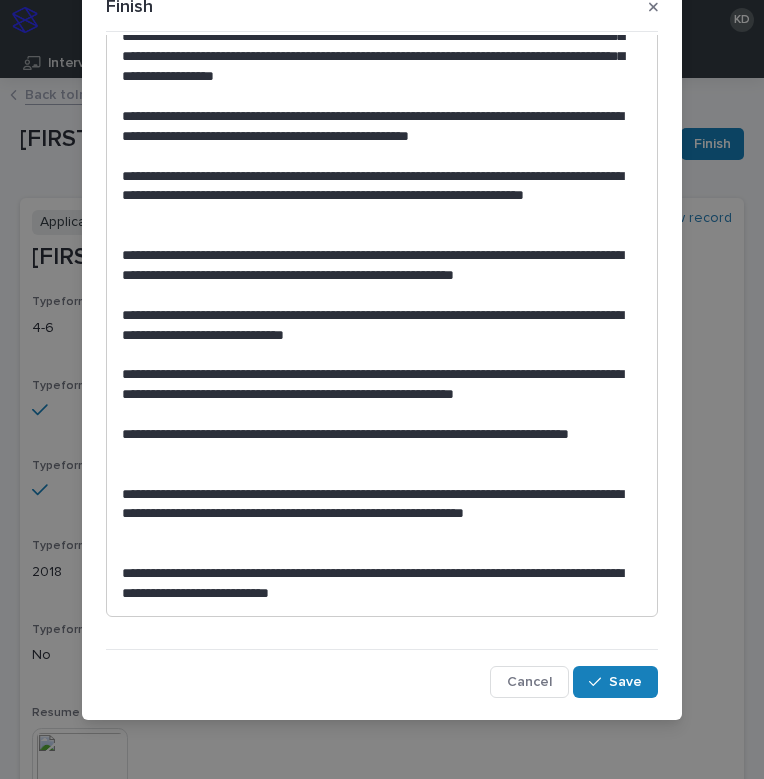 click on "**********" at bounding box center (377, 584) 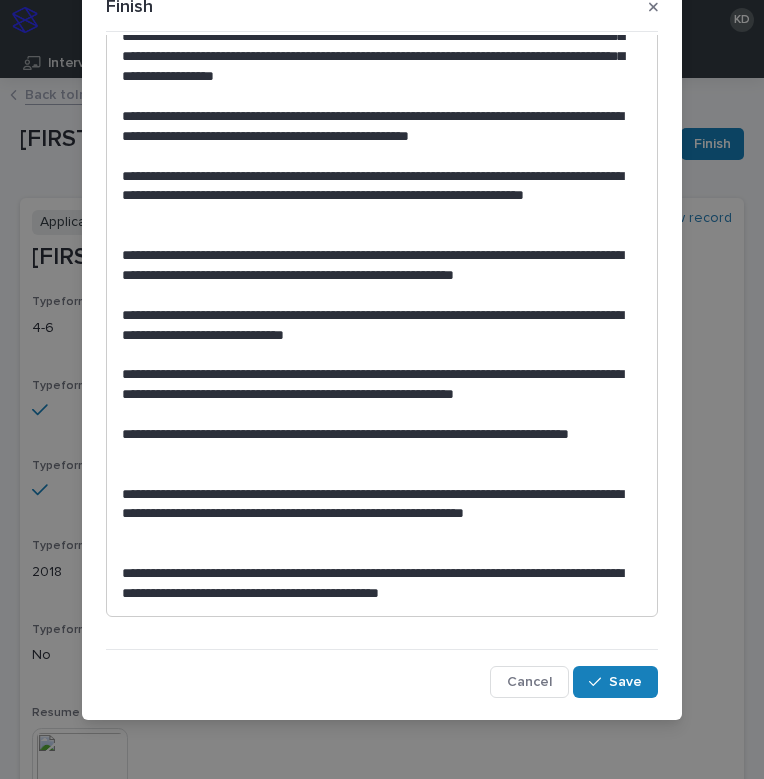 click at bounding box center [382, 554] 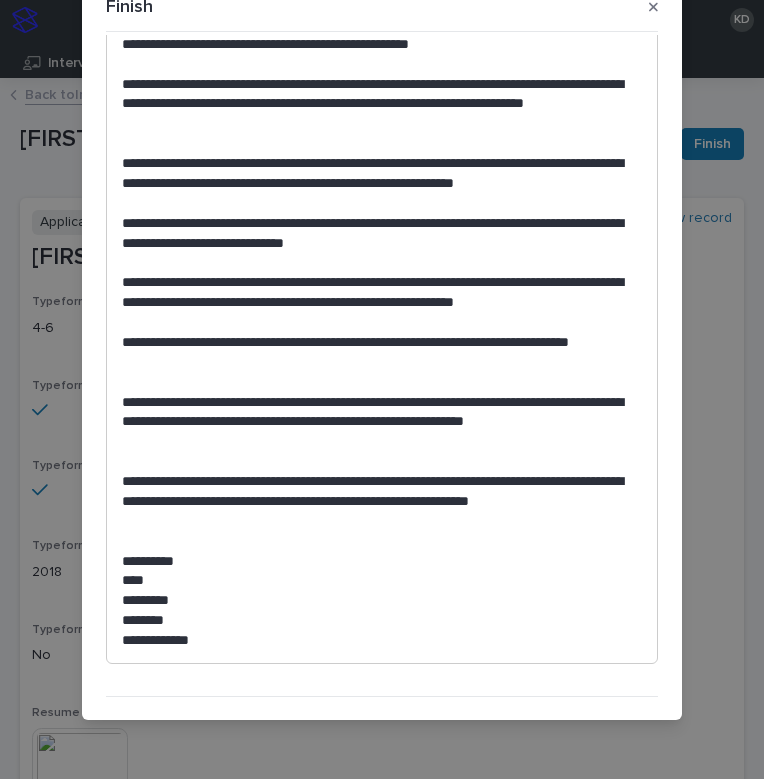 scroll, scrollTop: 596, scrollLeft: 0, axis: vertical 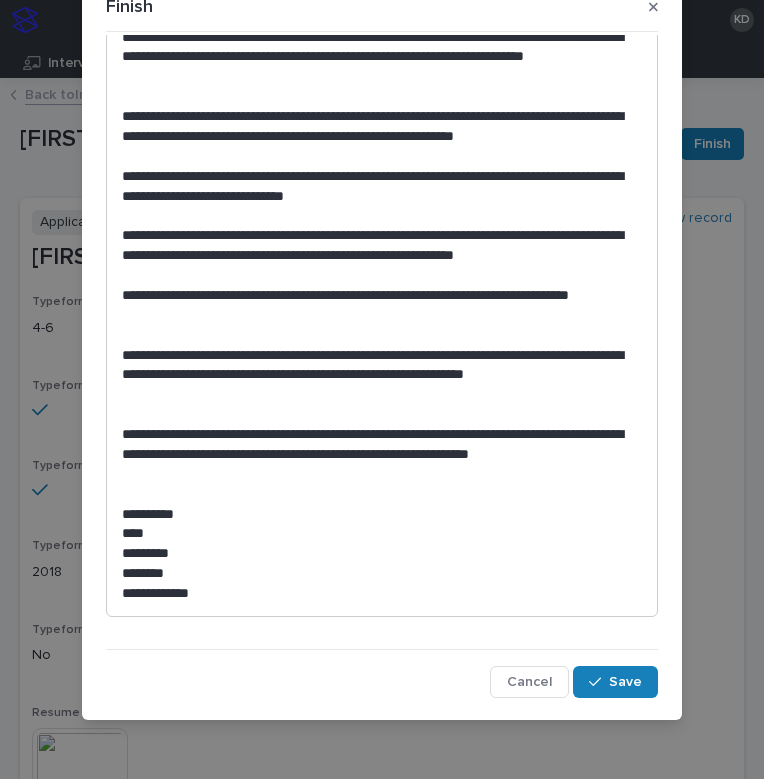 click at bounding box center (382, 495) 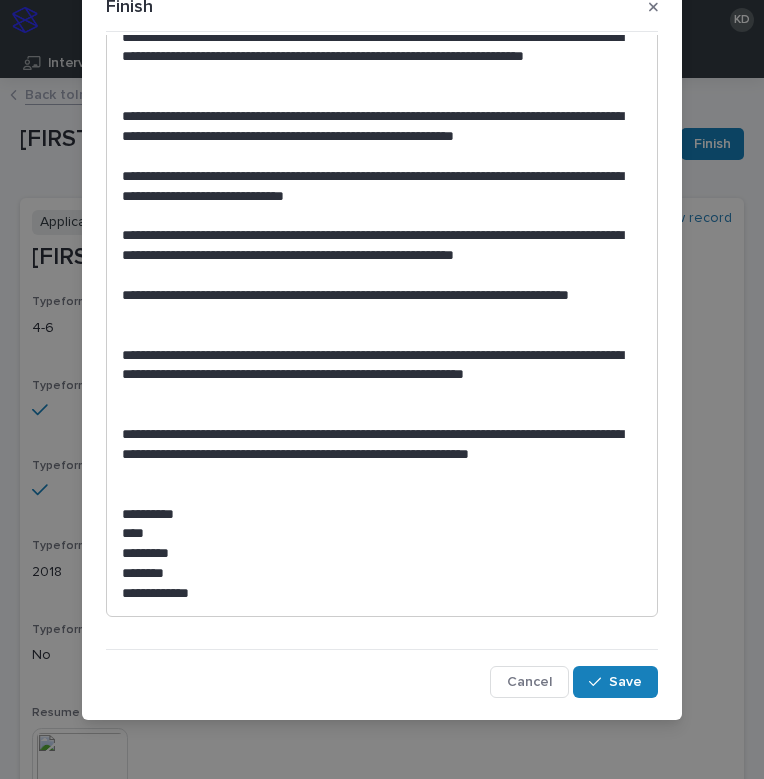 click on "**********" at bounding box center (377, 515) 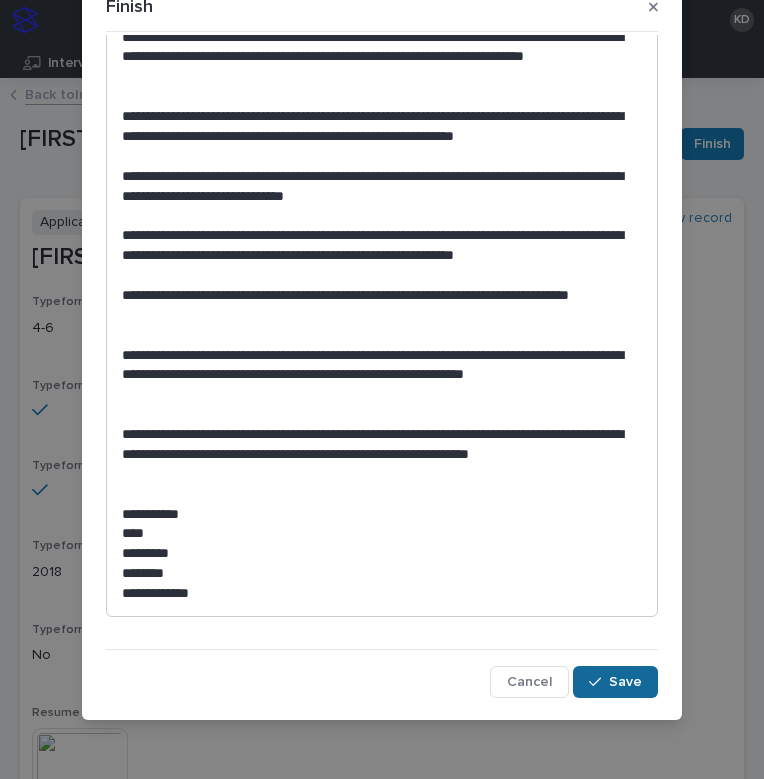 drag, startPoint x: 588, startPoint y: 694, endPoint x: 589, endPoint y: 681, distance: 13.038404 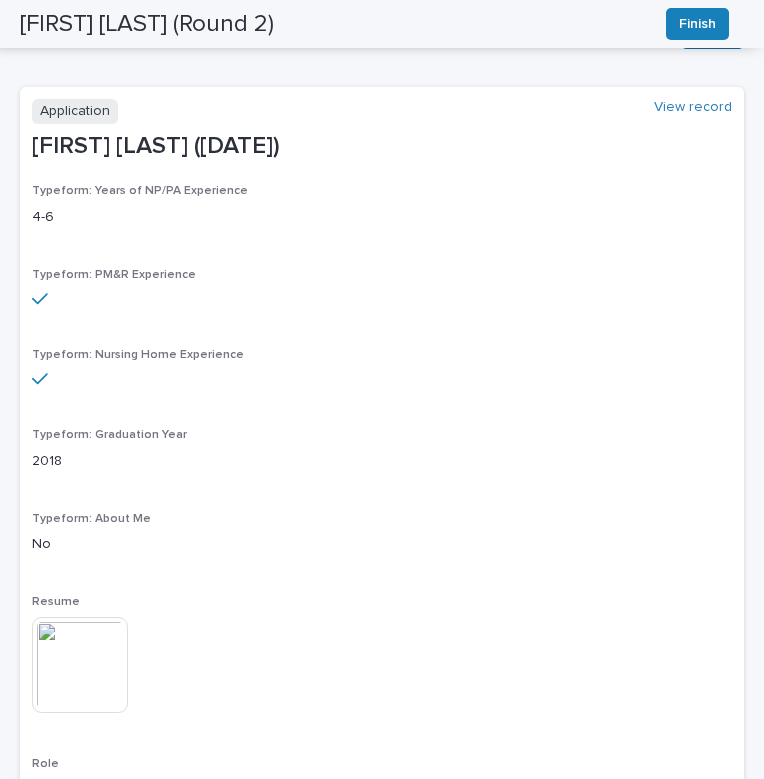 scroll, scrollTop: 0, scrollLeft: 0, axis: both 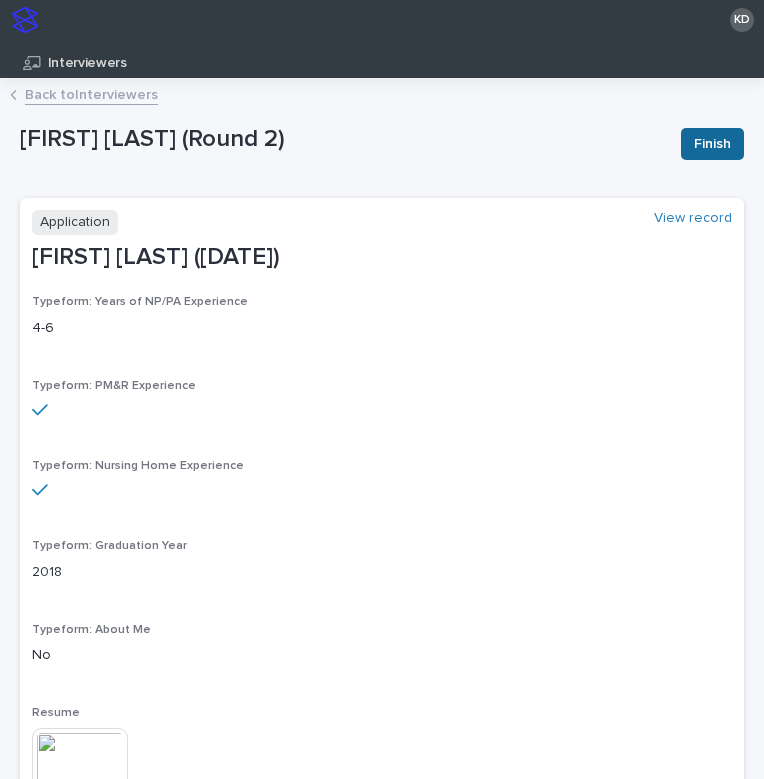 click on "Finish" at bounding box center [712, 144] 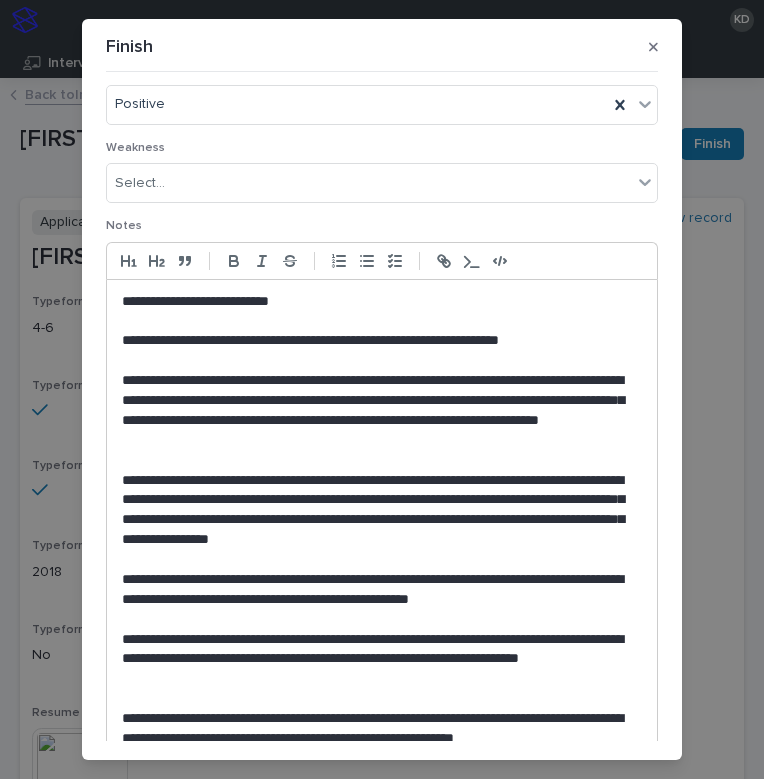 scroll, scrollTop: 0, scrollLeft: 0, axis: both 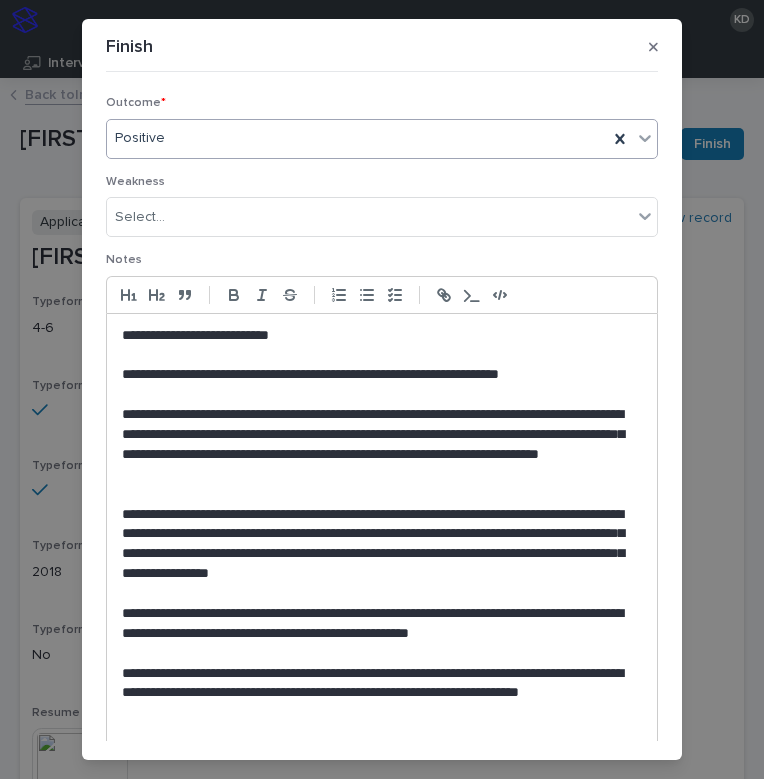 click on "Positive" at bounding box center (357, 138) 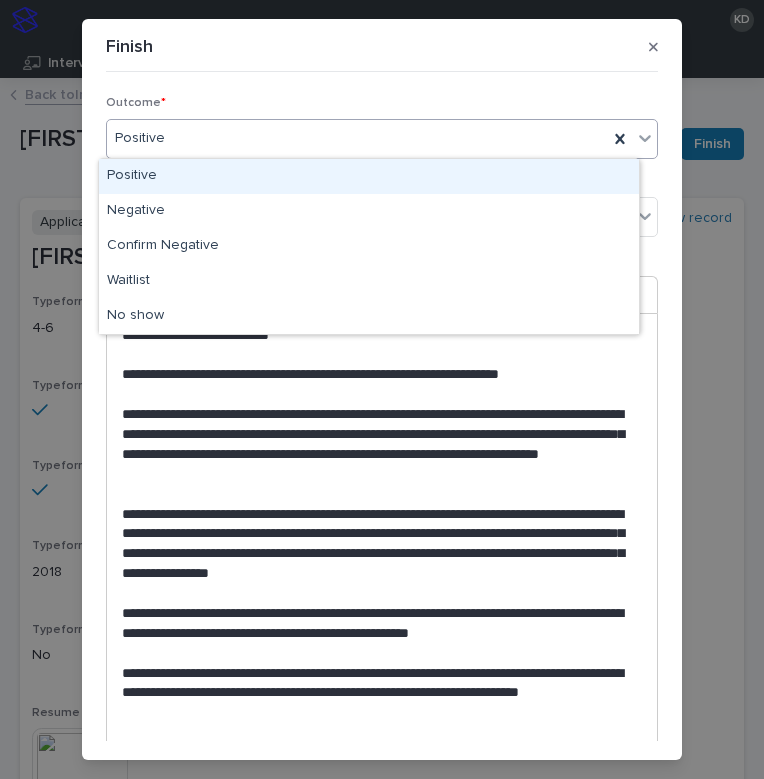 click on "Positive" at bounding box center (369, 176) 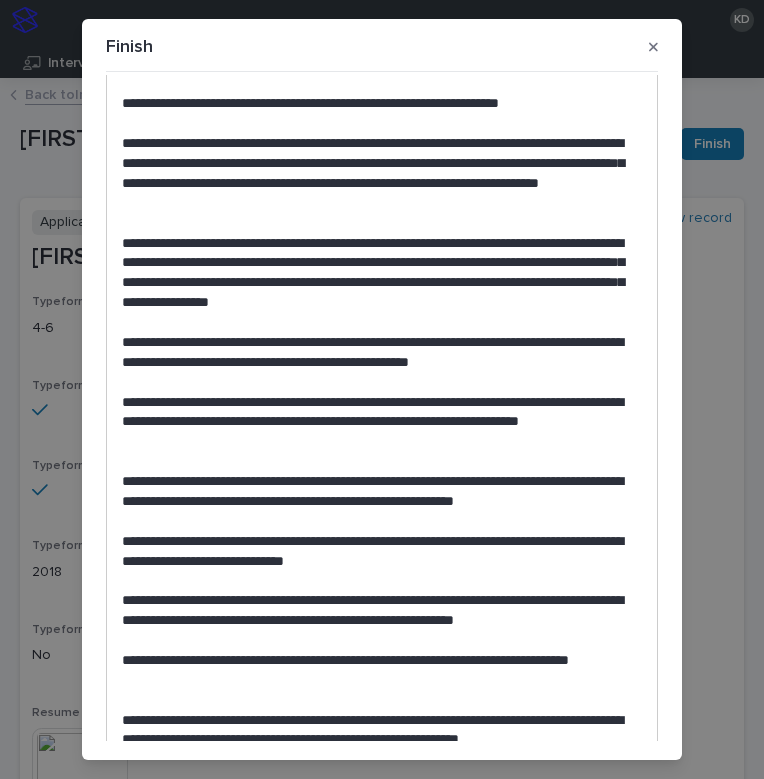 scroll, scrollTop: 596, scrollLeft: 0, axis: vertical 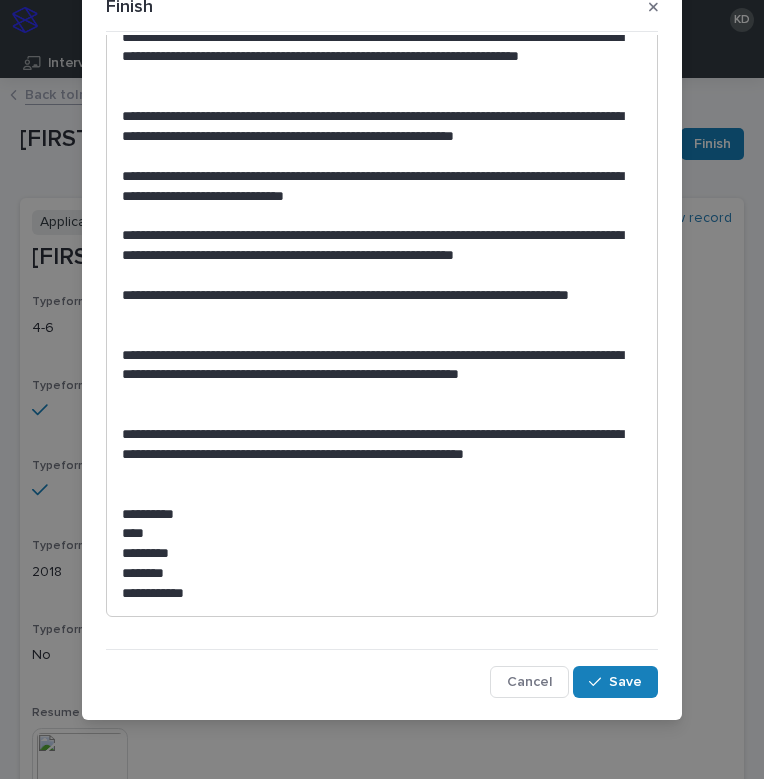 click on "**********" at bounding box center [377, 594] 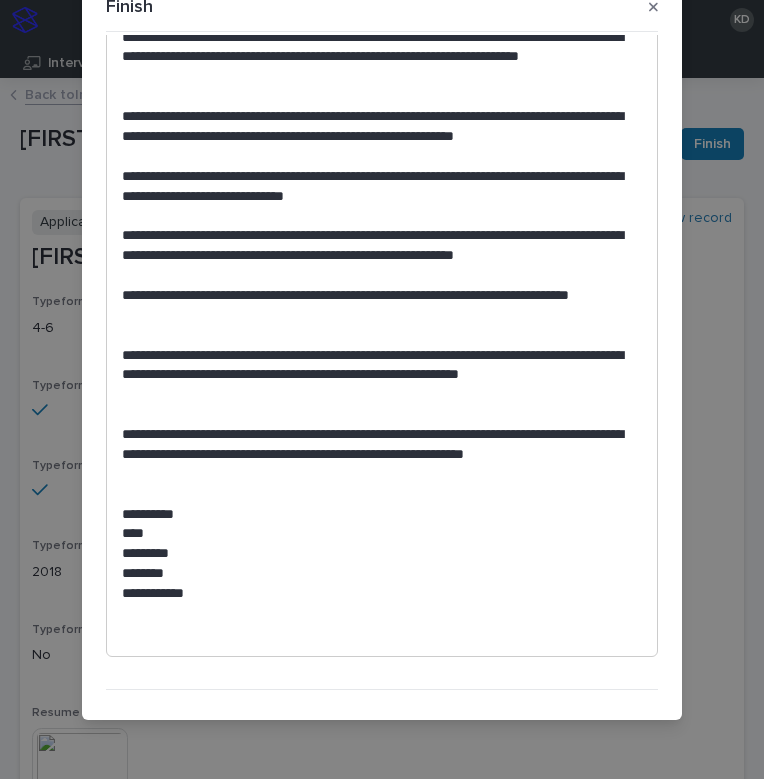 type 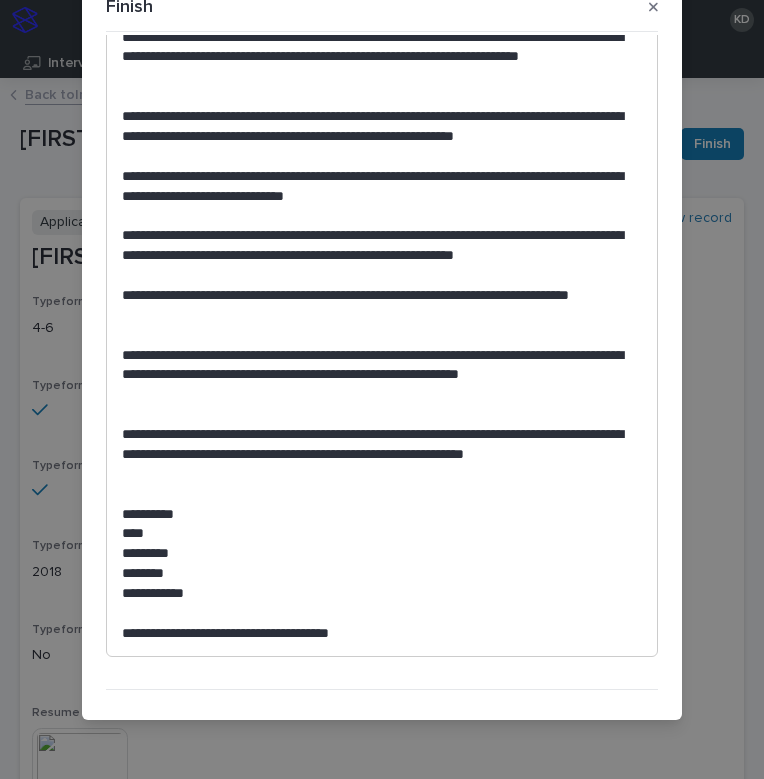 click at bounding box center (382, 495) 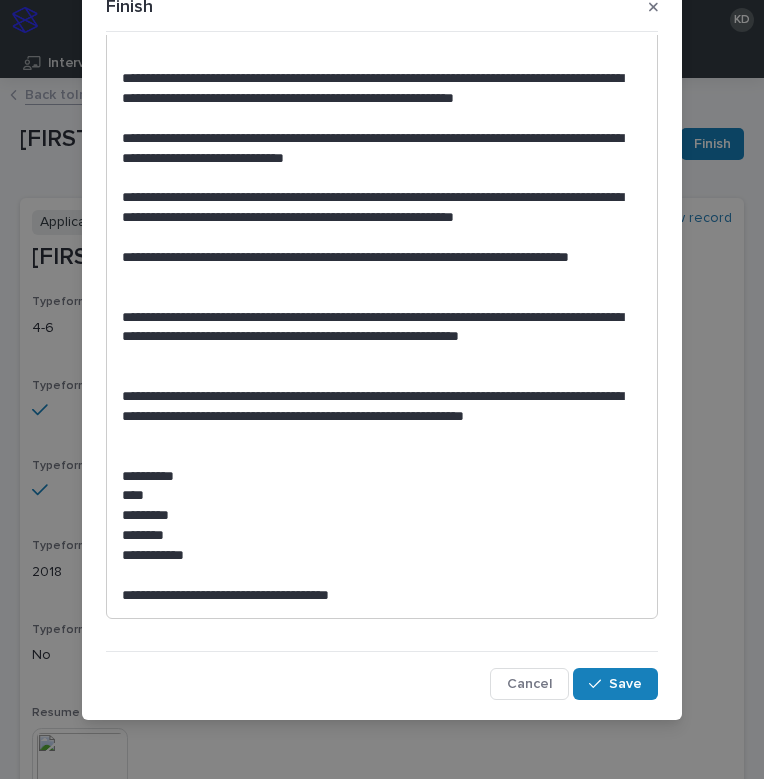 scroll, scrollTop: 636, scrollLeft: 0, axis: vertical 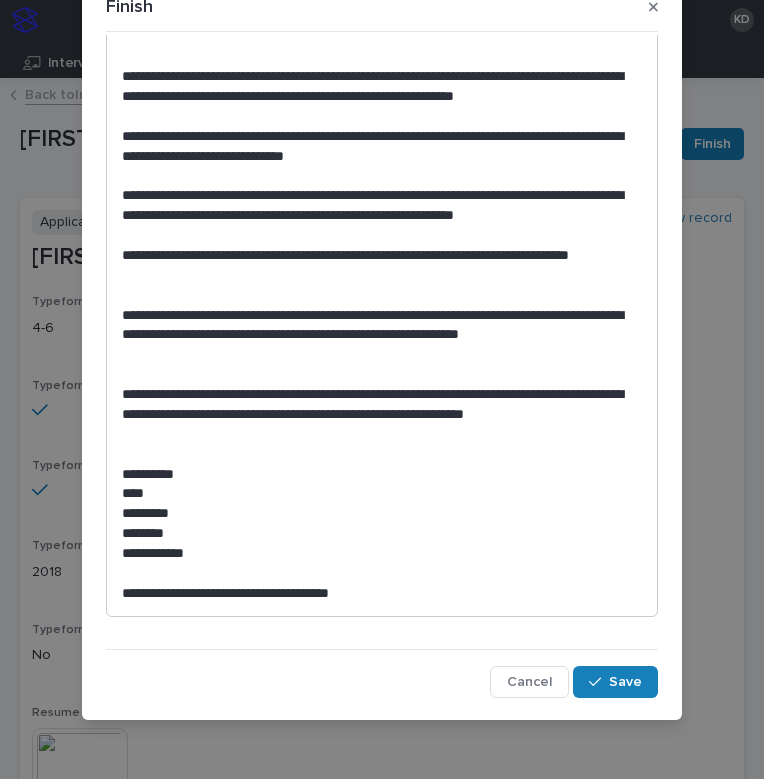 click on "****" at bounding box center [377, 494] 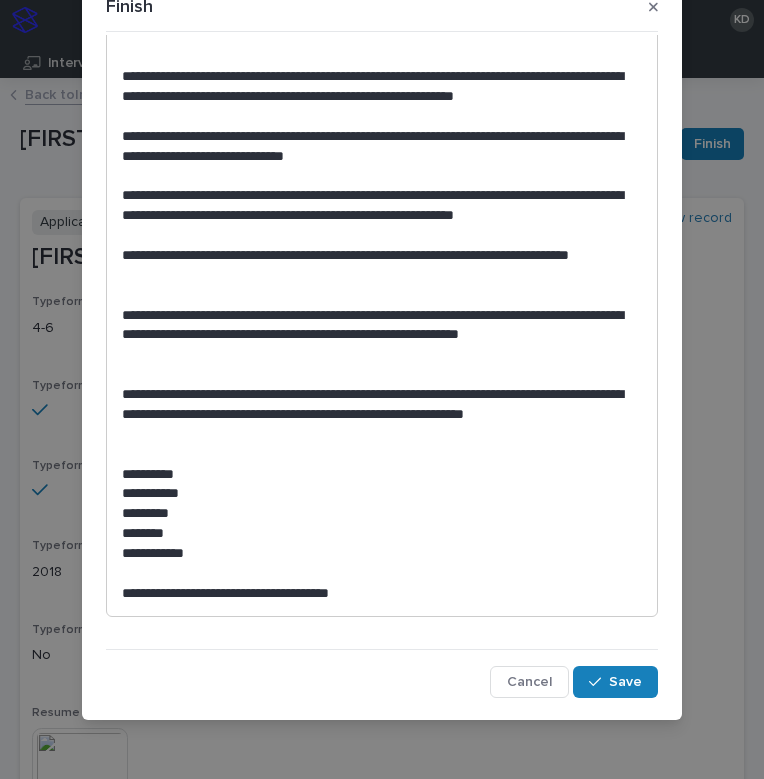 click on "*********" at bounding box center [377, 514] 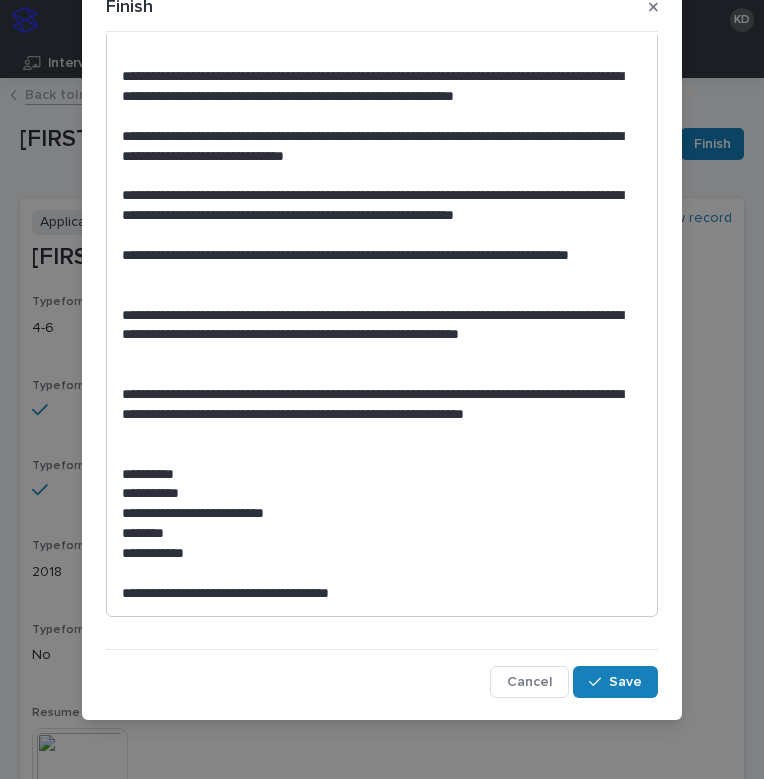 click on "********" at bounding box center (377, 534) 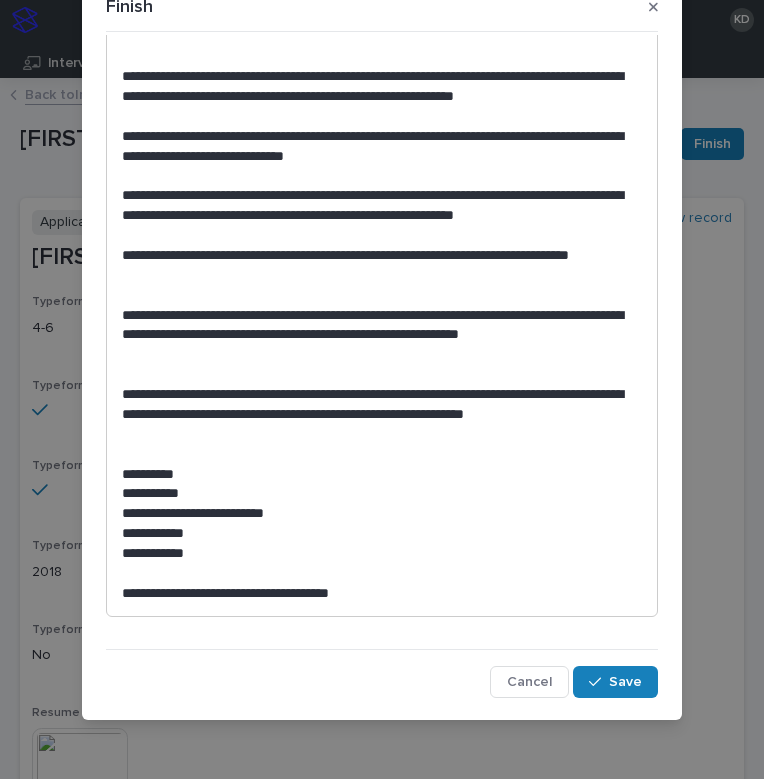 click on "**********" at bounding box center [377, 554] 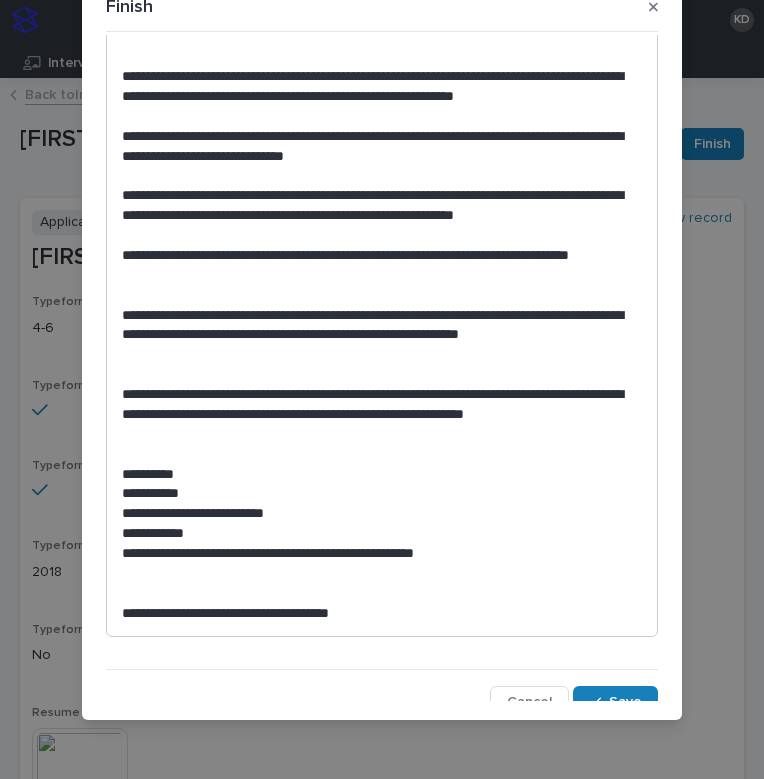 click on "**********" at bounding box center (377, 534) 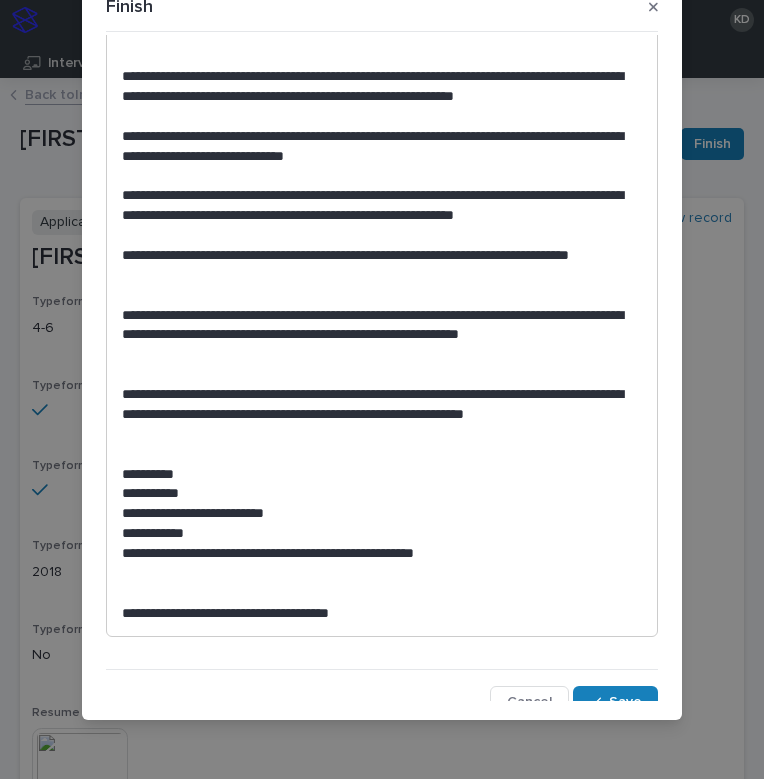 click on "**********" at bounding box center [377, 475] 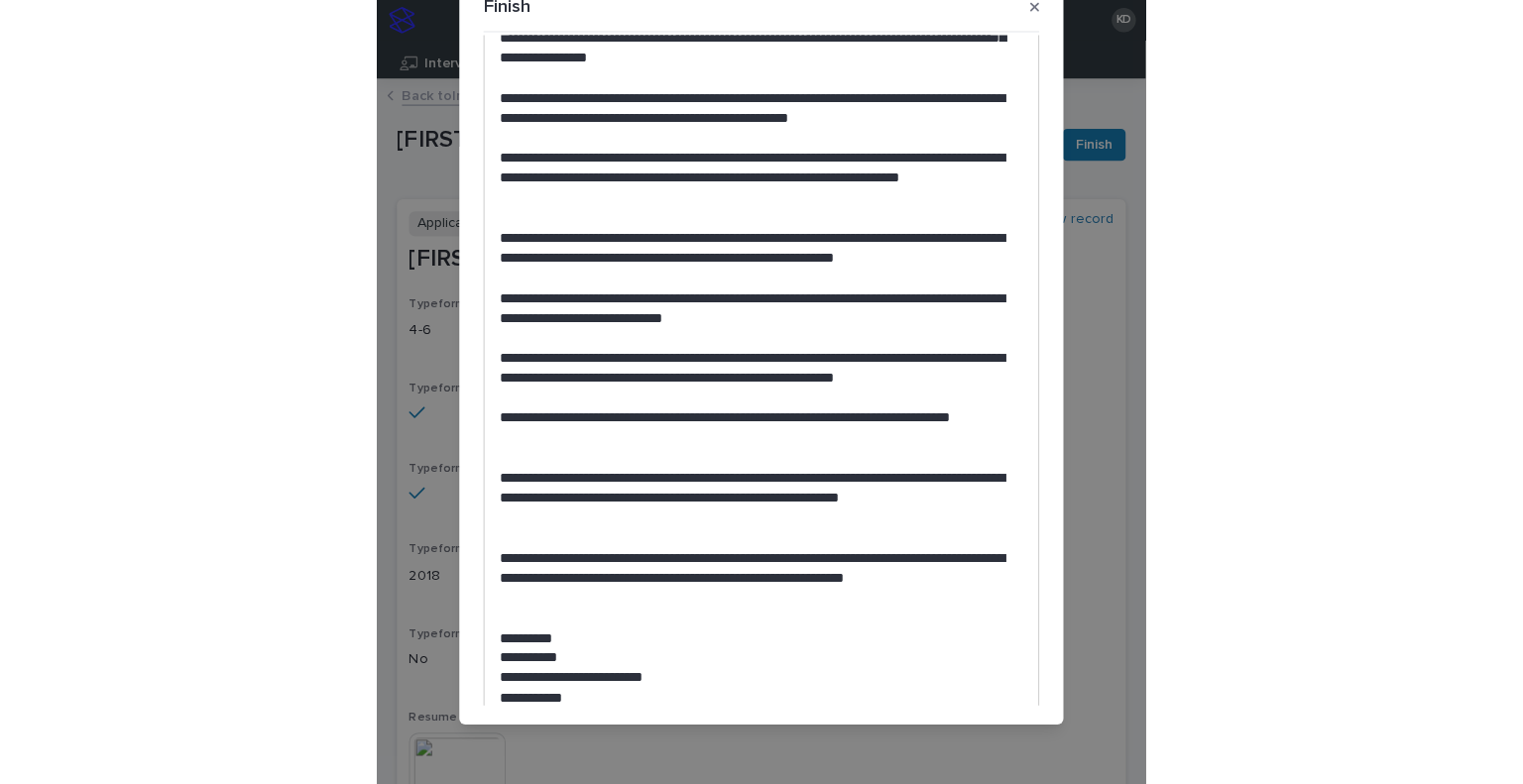 scroll, scrollTop: 234, scrollLeft: 0, axis: vertical 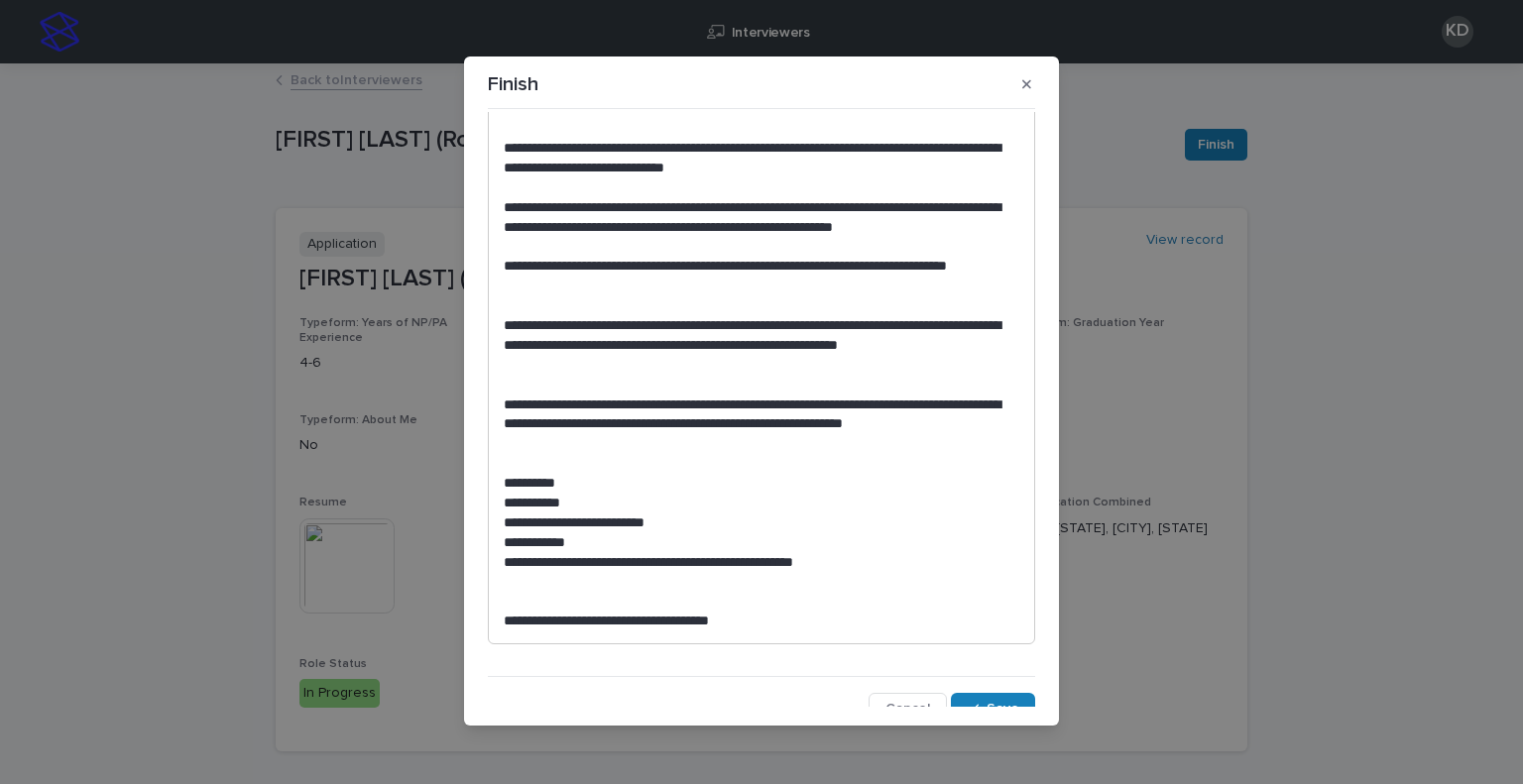 click on "**********" at bounding box center [757, 504] 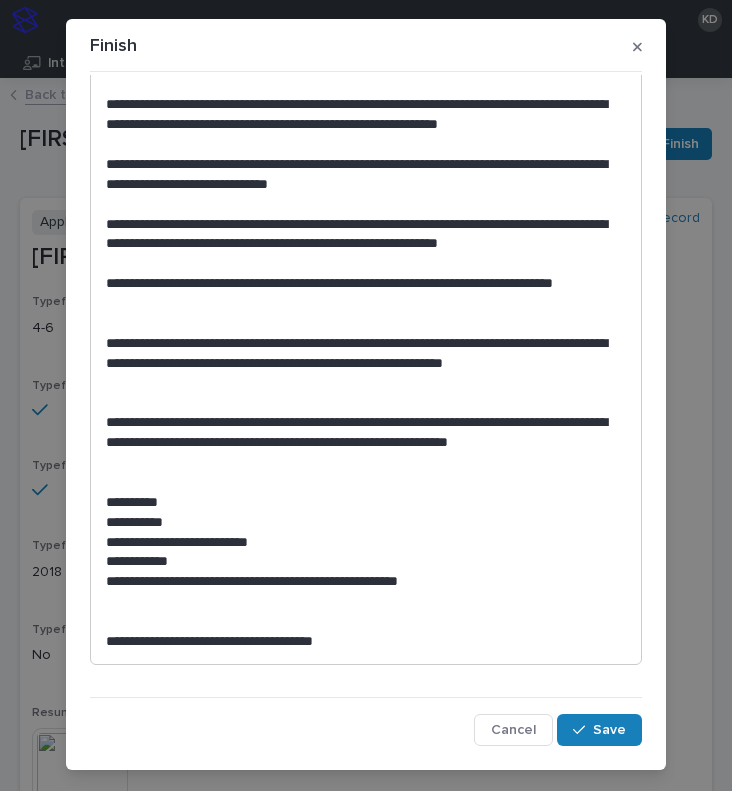 scroll, scrollTop: 644, scrollLeft: 0, axis: vertical 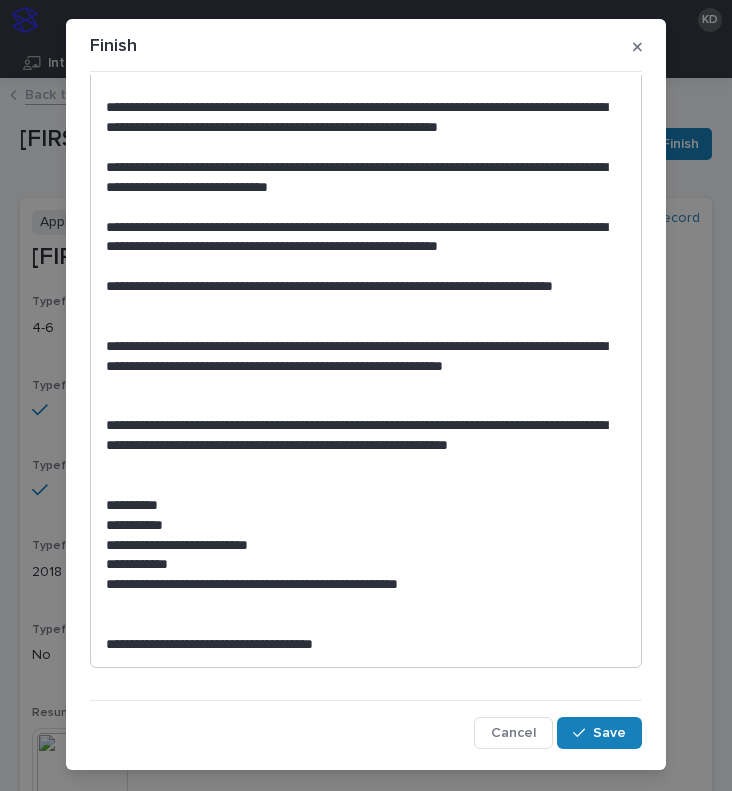 drag, startPoint x: 234, startPoint y: 495, endPoint x: 254, endPoint y: 515, distance: 28.284271 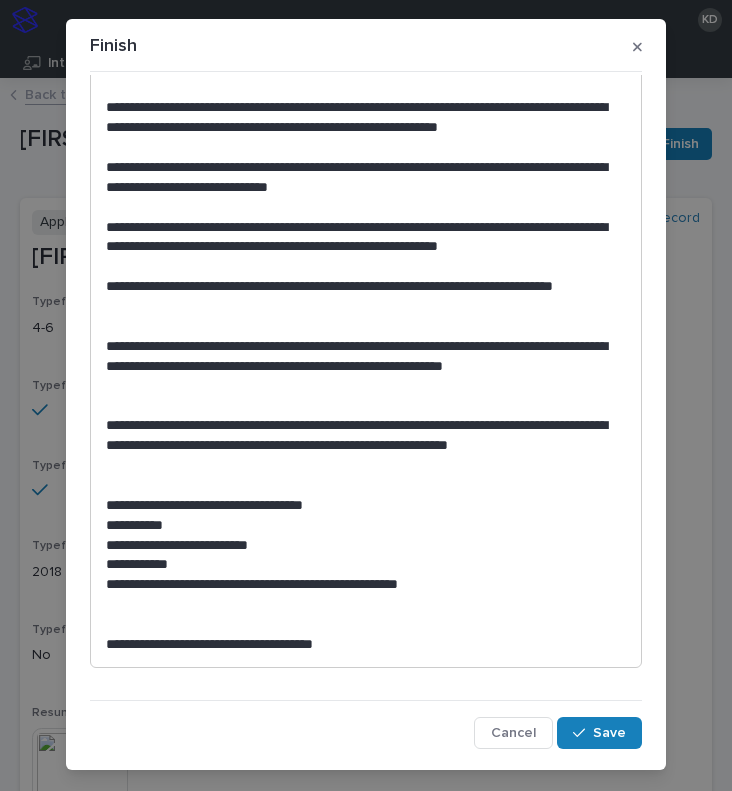 click on "**********" at bounding box center [361, 565] 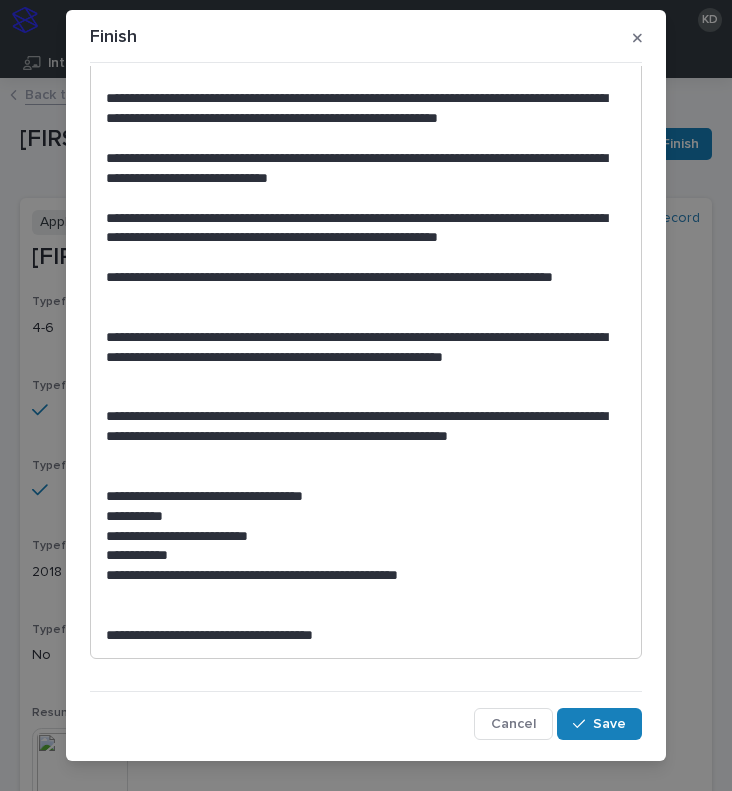 scroll, scrollTop: 40, scrollLeft: 0, axis: vertical 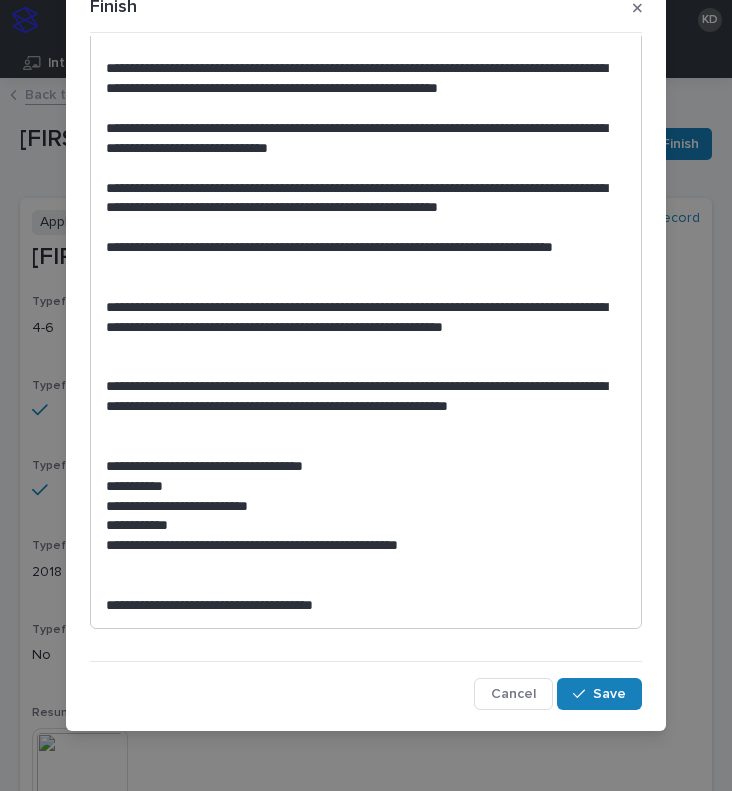 click at bounding box center (366, 586) 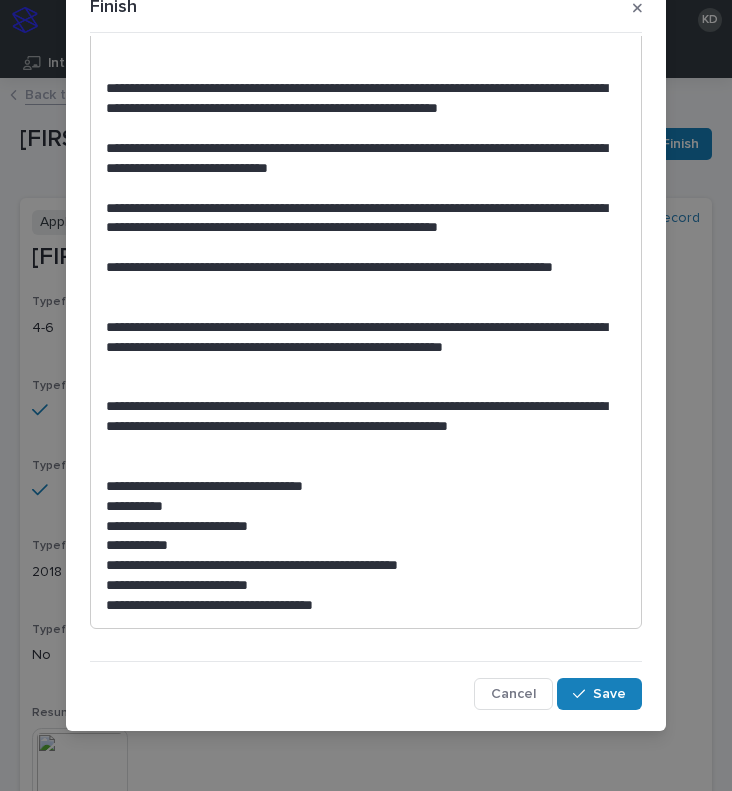 click on "**********" at bounding box center (361, 606) 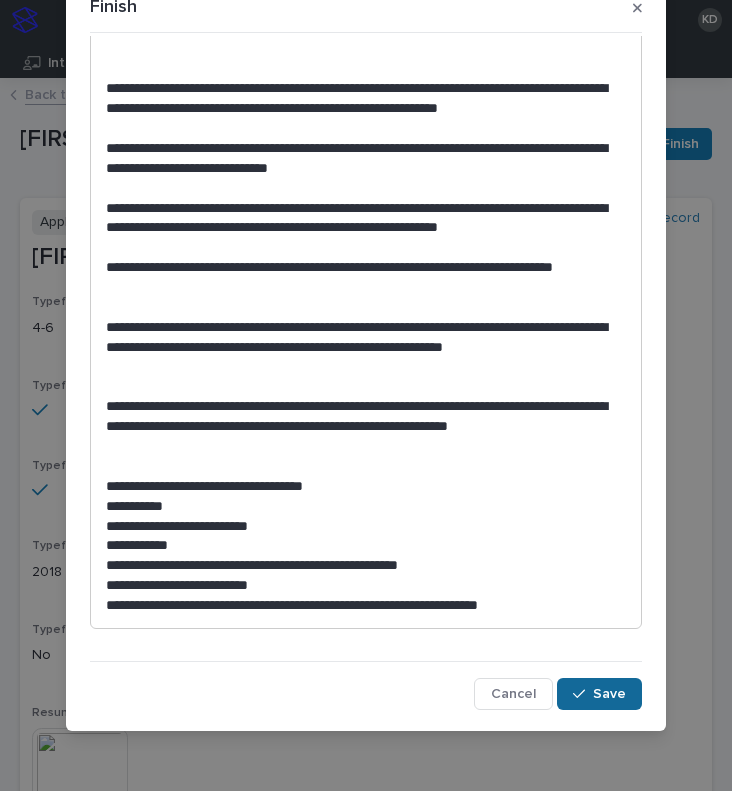click on "Save" at bounding box center [609, 694] 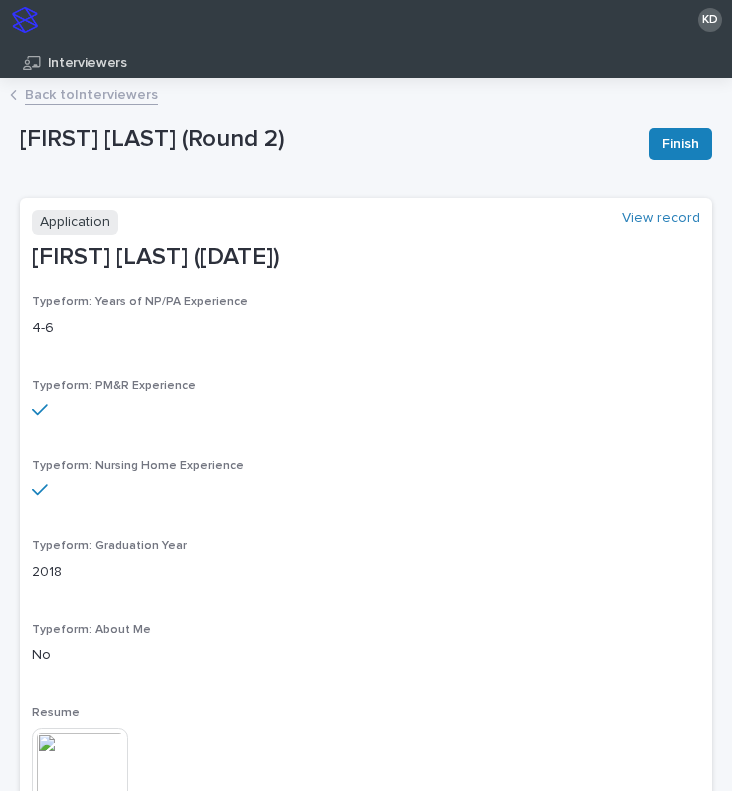 click on "[FIRST] [LAST] (Round 2)" at bounding box center (326, 139) 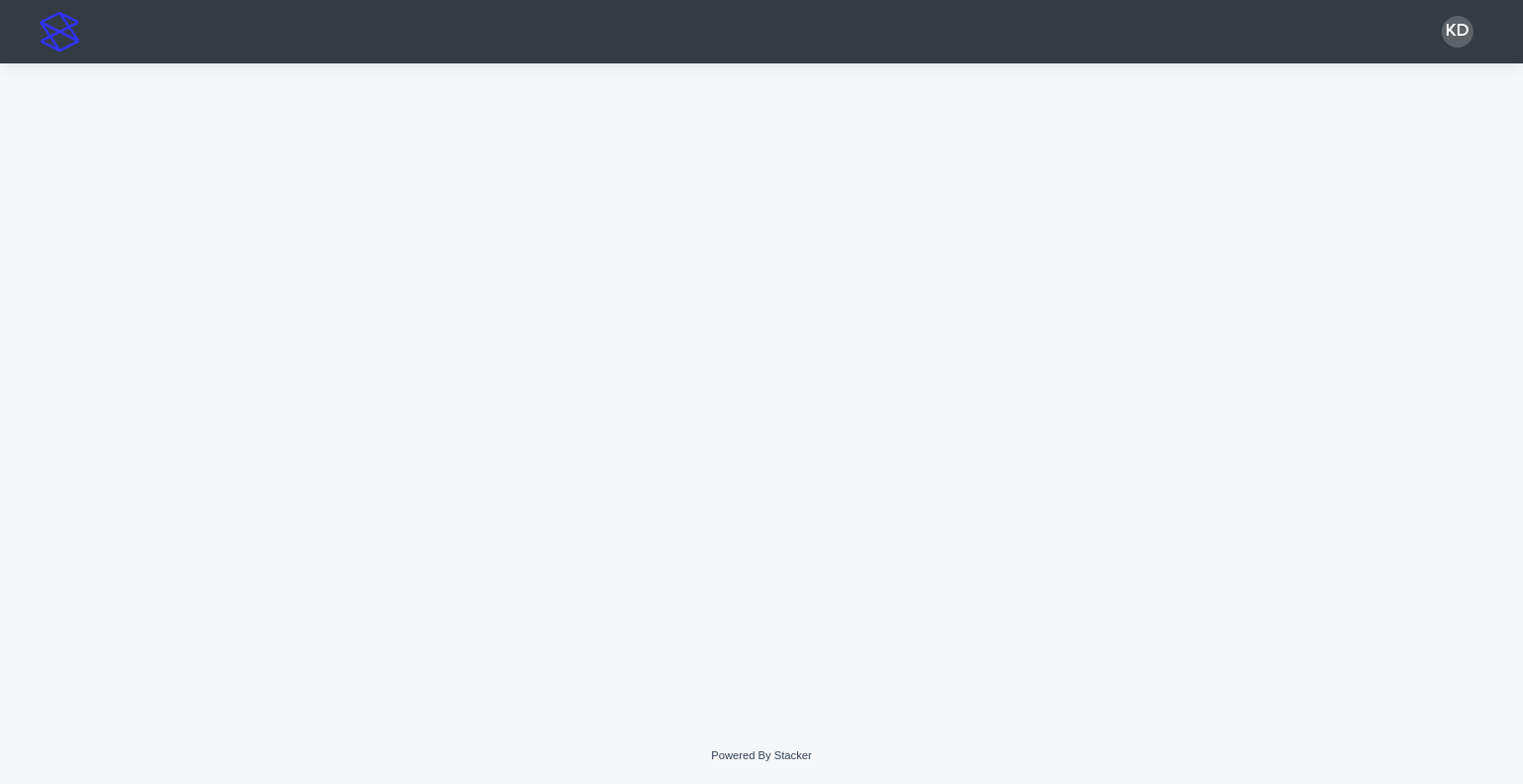 scroll, scrollTop: 0, scrollLeft: 0, axis: both 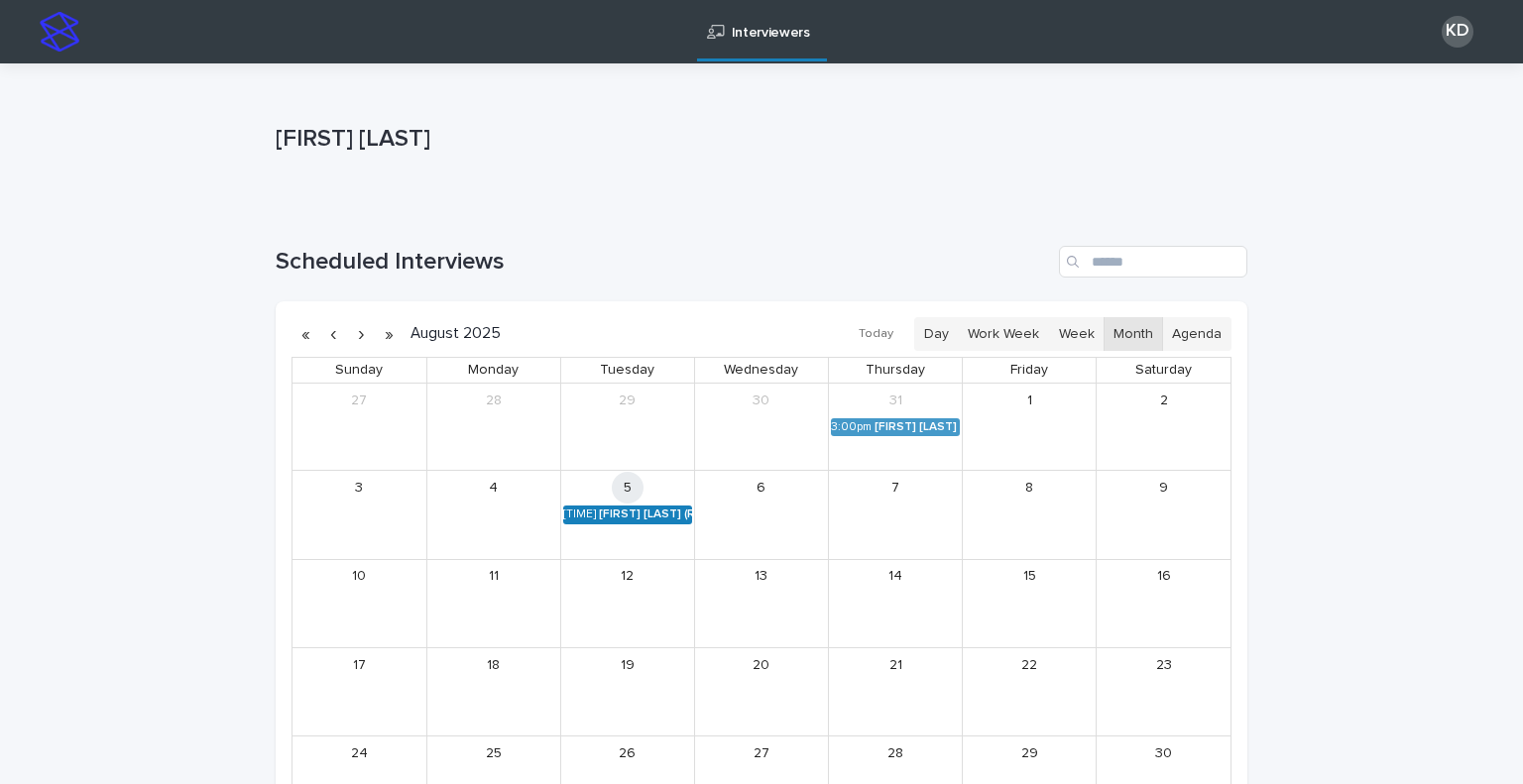 click on "Miguel Arguelles (Round 2)" at bounding box center (645, 514) 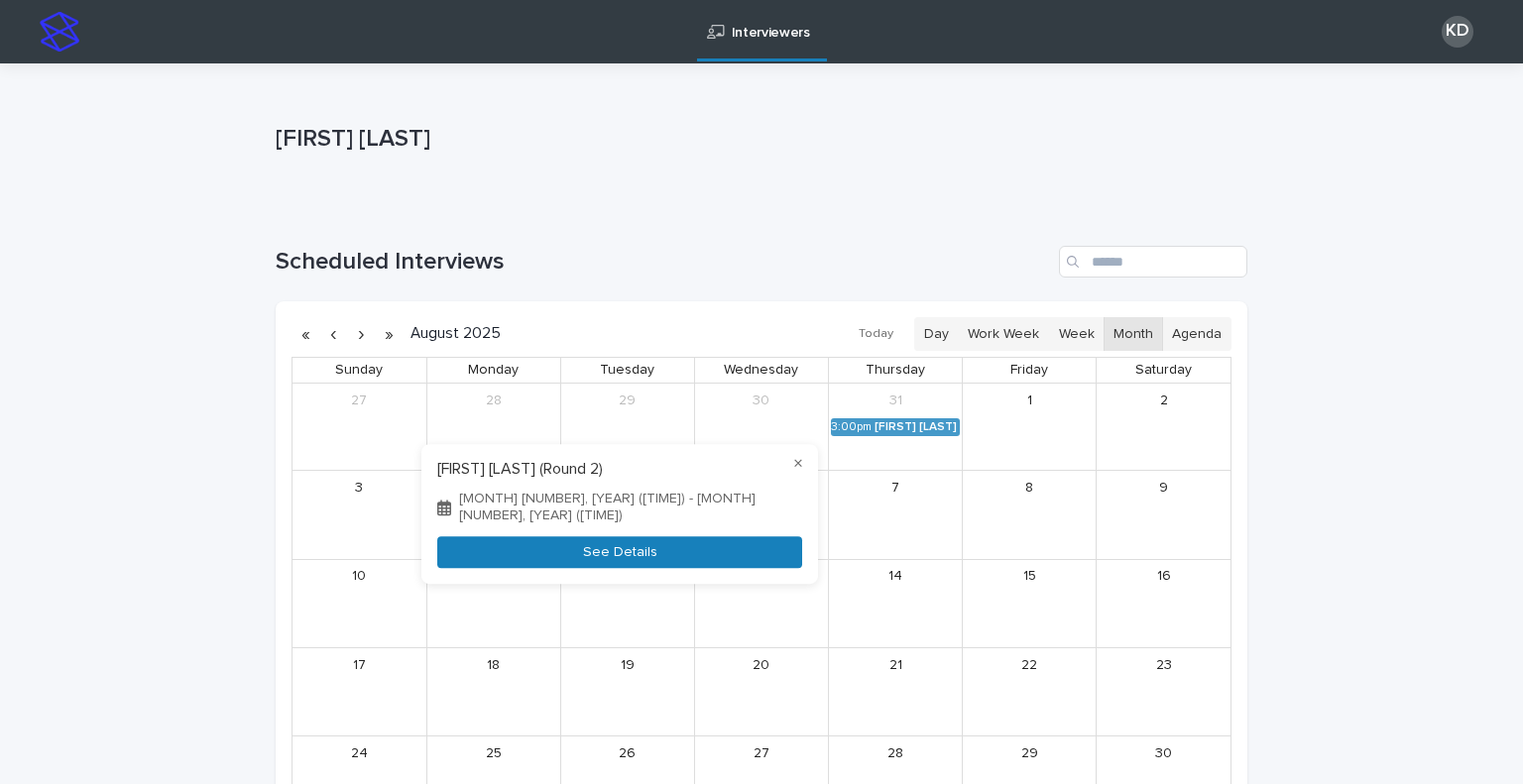 click on "See Details" at bounding box center [620, 552] 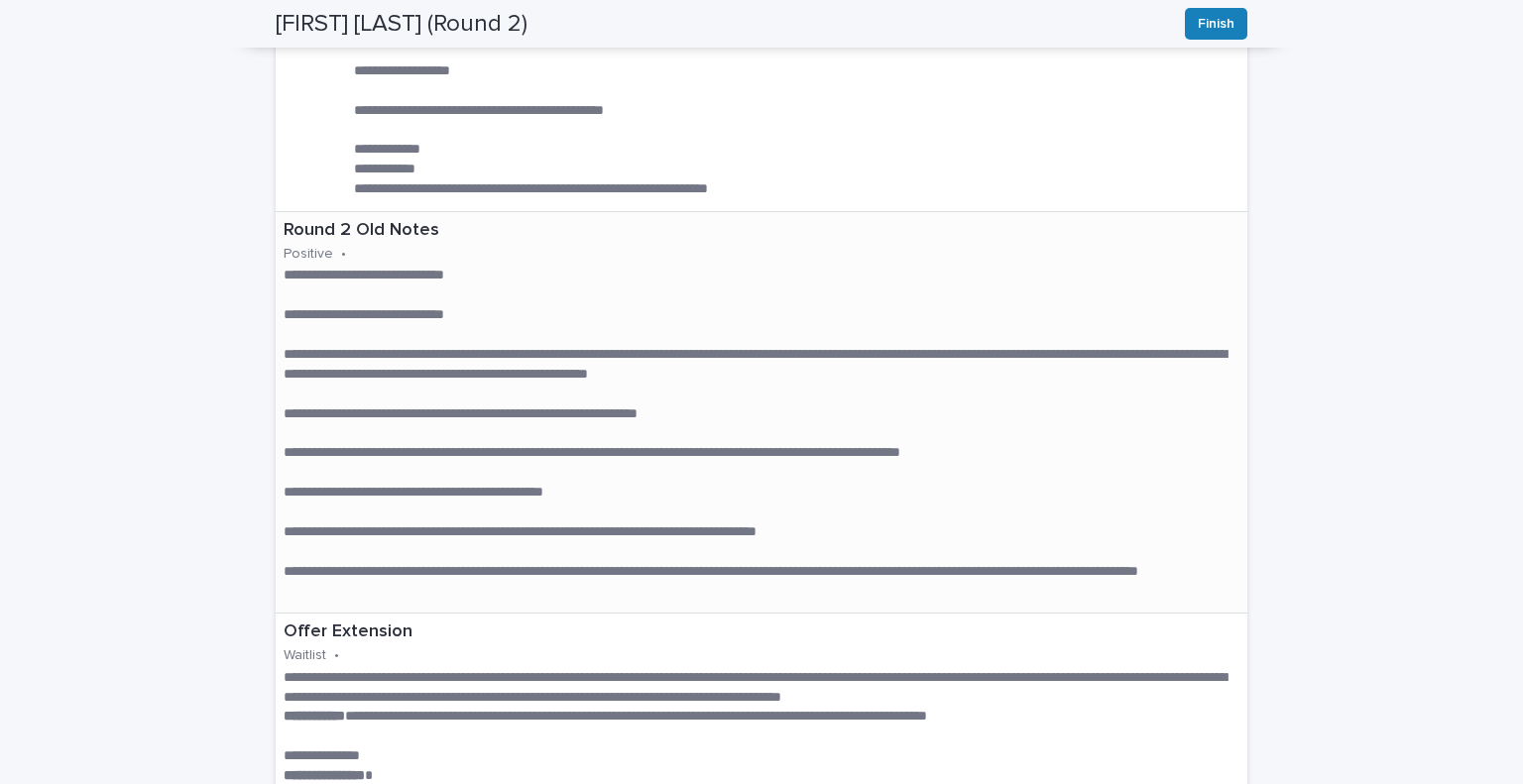 scroll, scrollTop: 1288, scrollLeft: 0, axis: vertical 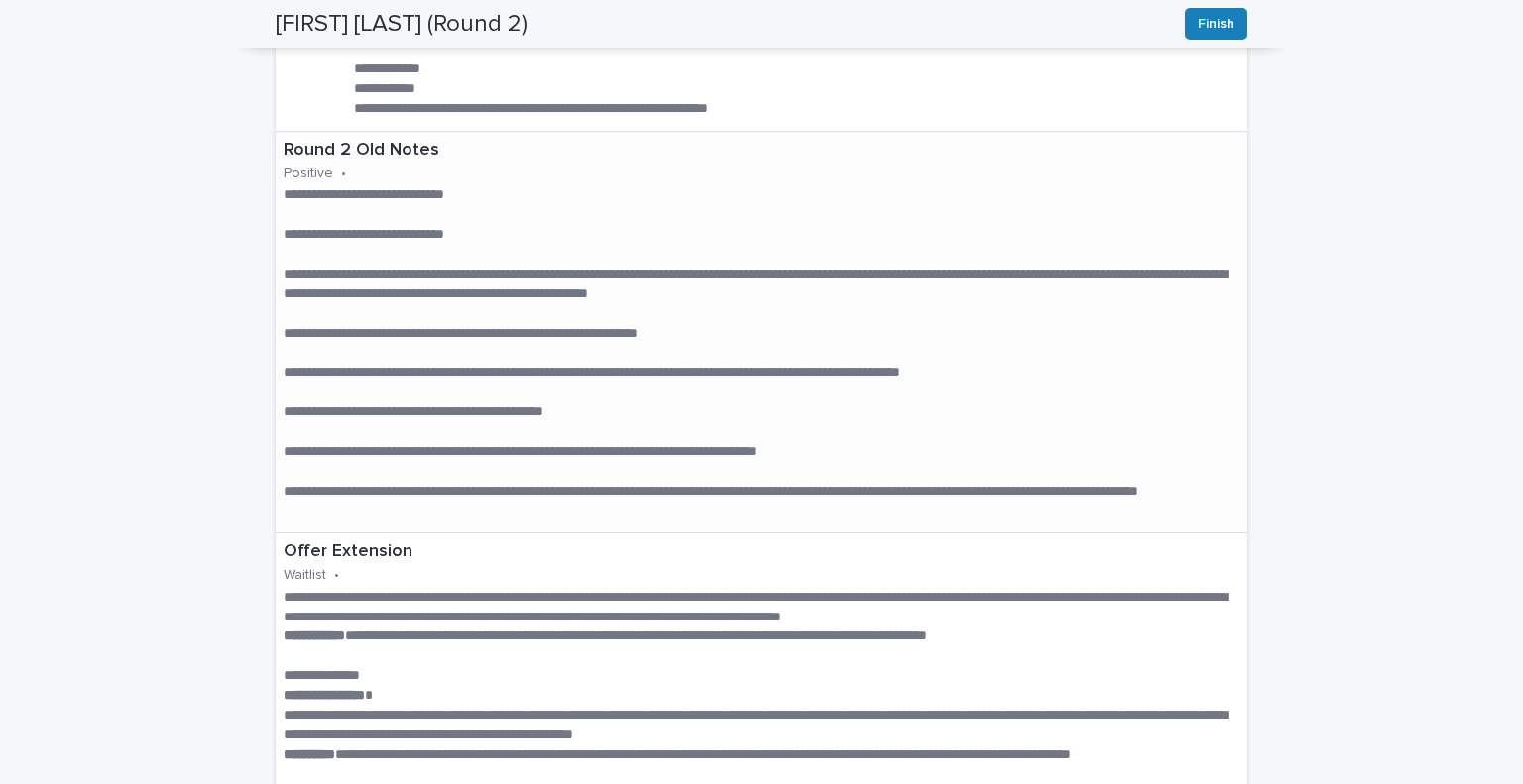 click on "**********" at bounding box center [762, 284] 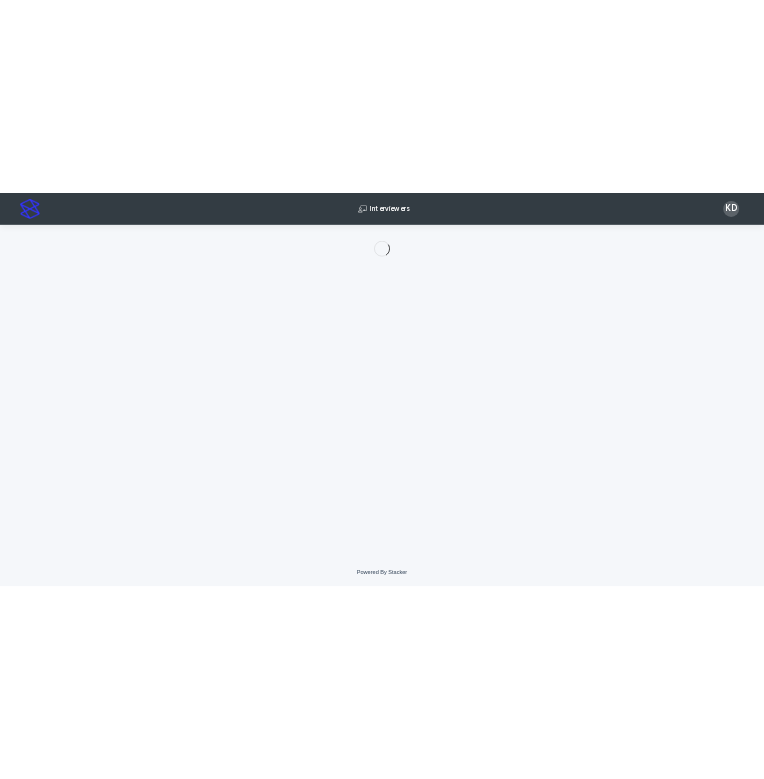 scroll, scrollTop: 0, scrollLeft: 0, axis: both 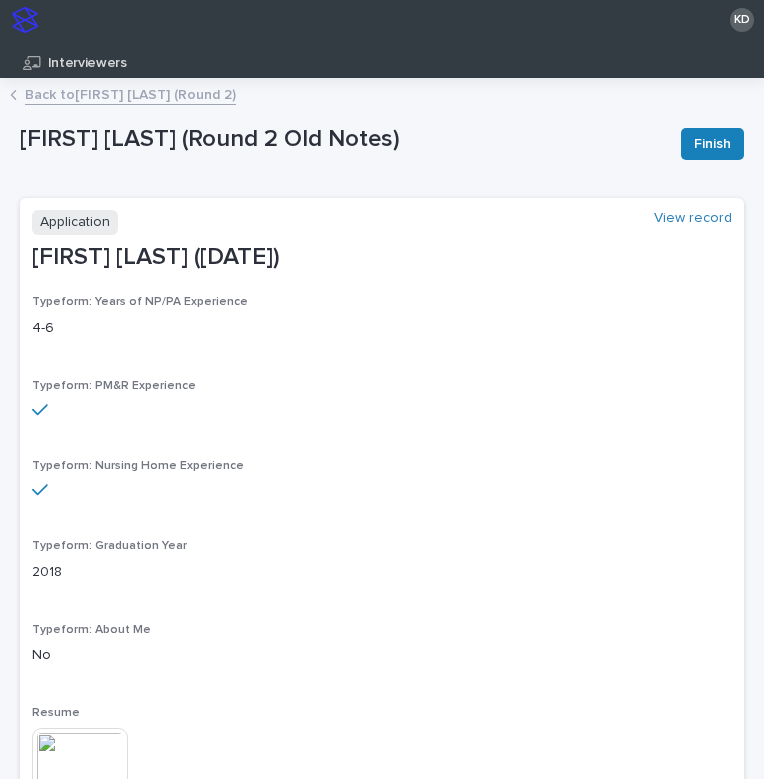 drag, startPoint x: 279, startPoint y: 523, endPoint x: 391, endPoint y: 341, distance: 213.70073 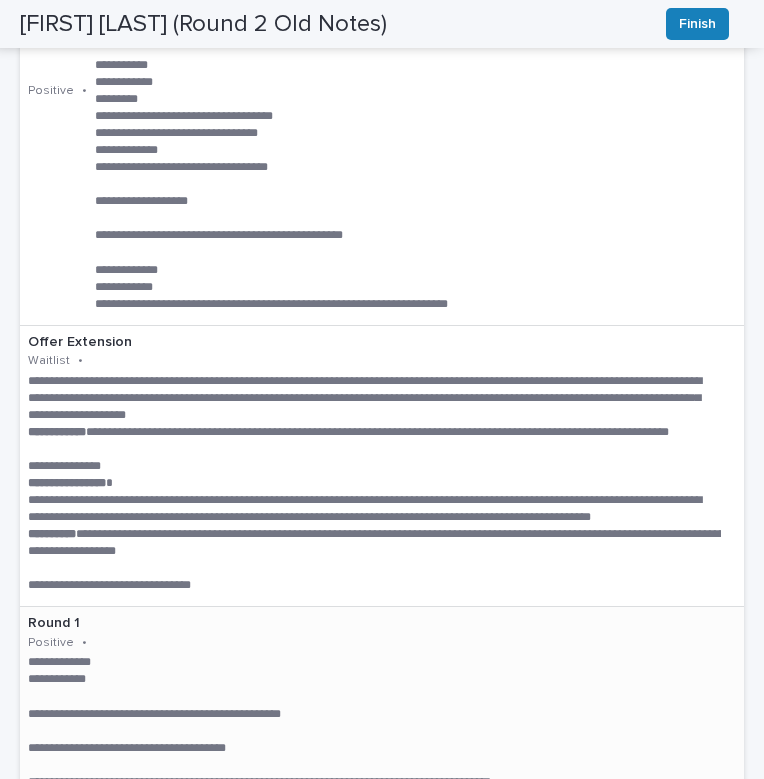 scroll, scrollTop: 1900, scrollLeft: 0, axis: vertical 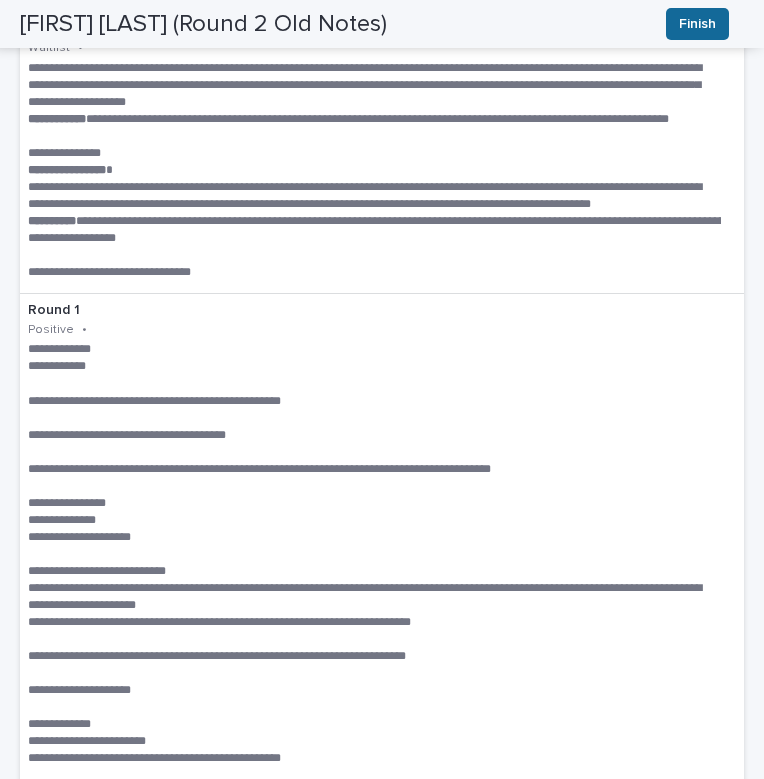 click on "Finish" at bounding box center (697, 24) 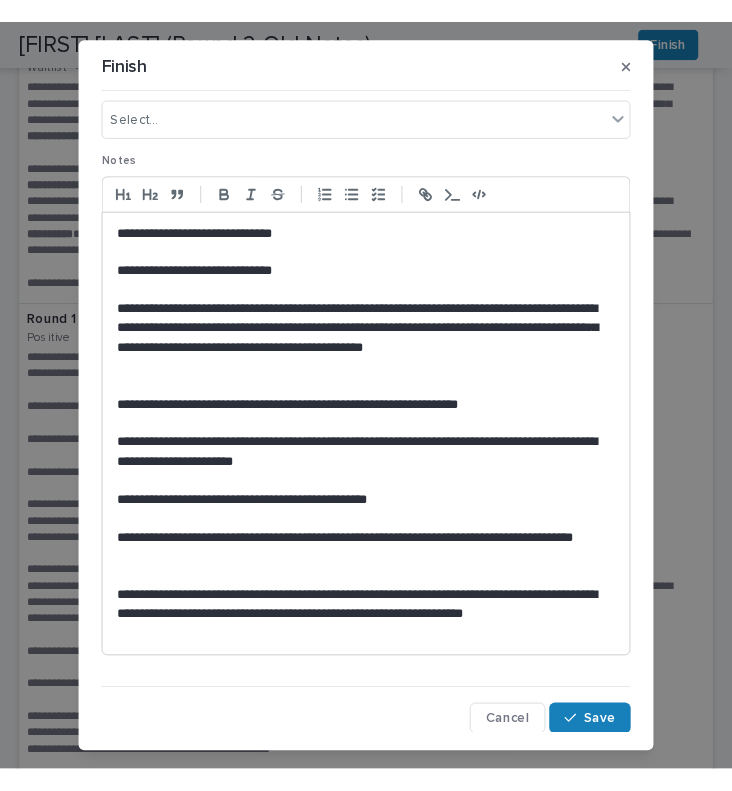 scroll, scrollTop: 119, scrollLeft: 0, axis: vertical 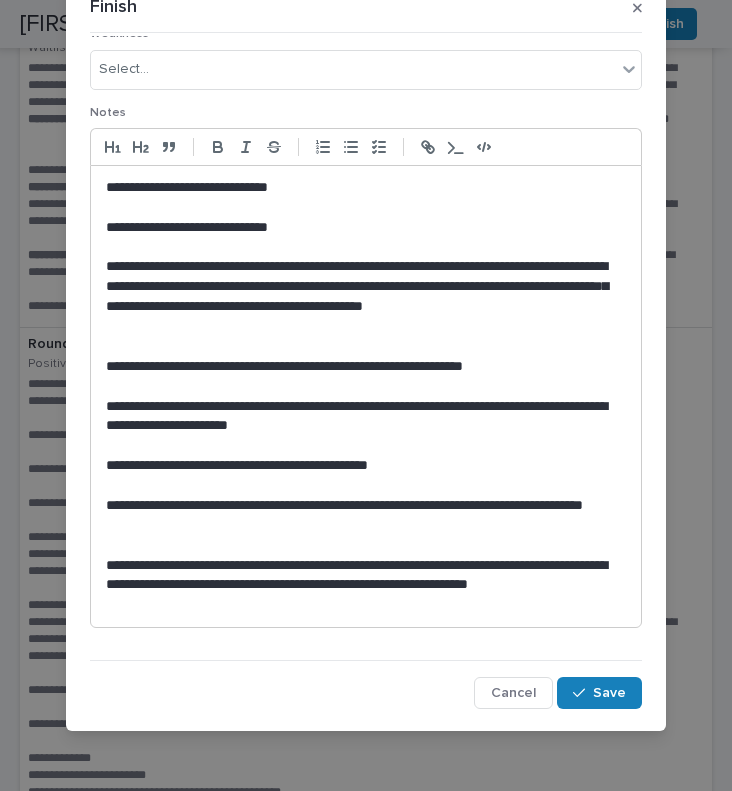 click on "**********" at bounding box center [361, 417] 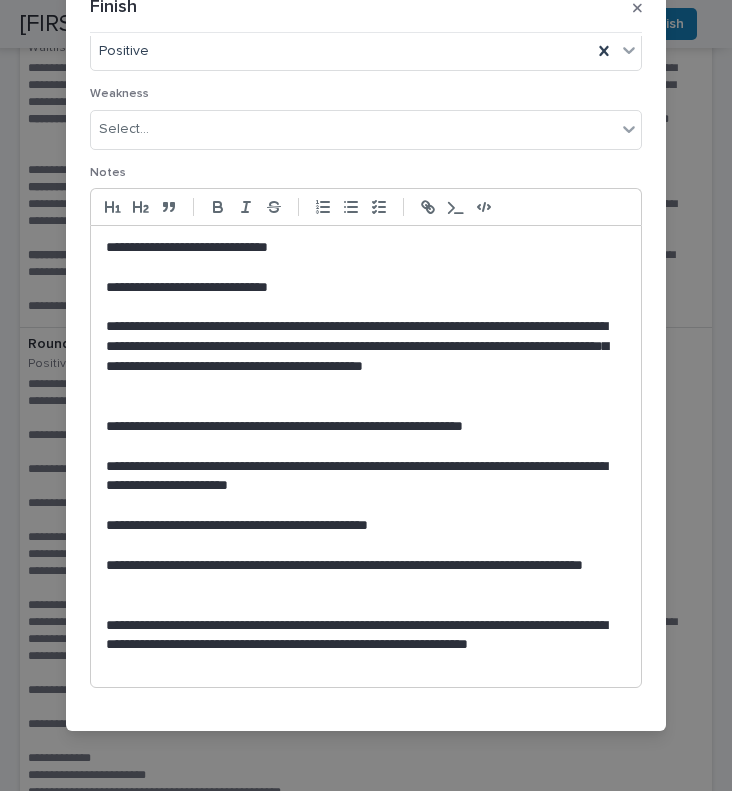 scroll, scrollTop: 0, scrollLeft: 0, axis: both 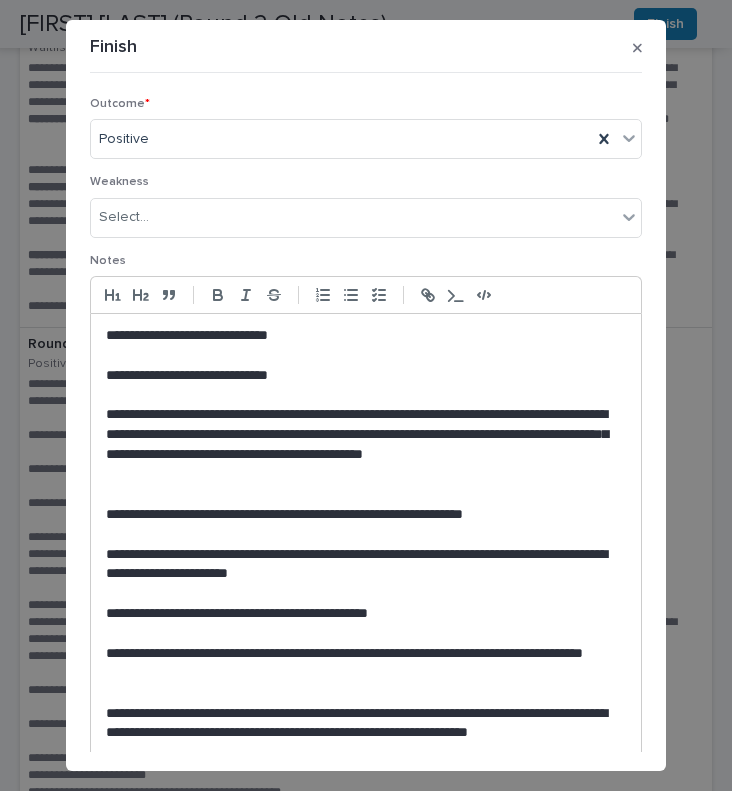 click on "**********" at bounding box center (366, 395) 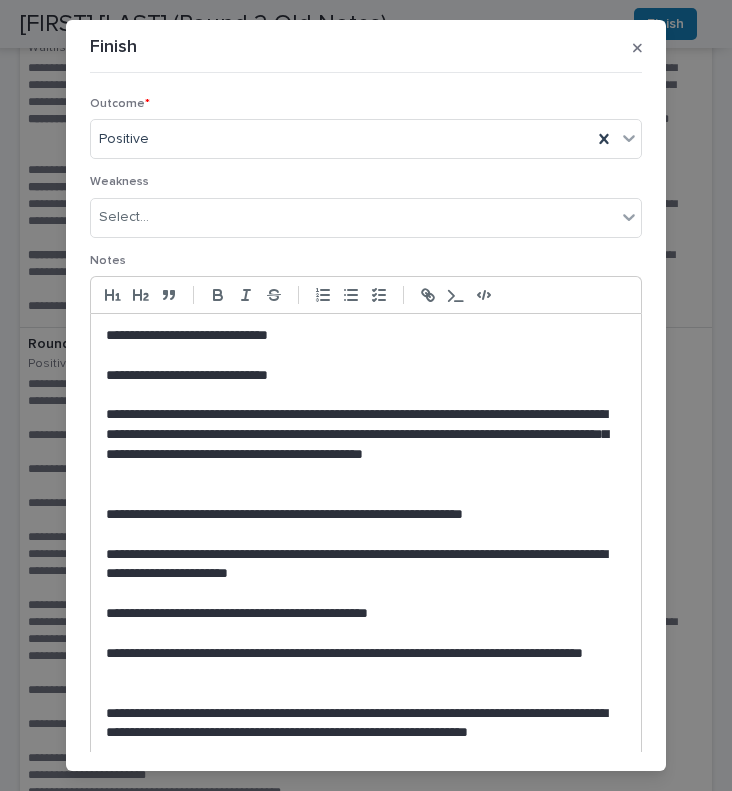 drag, startPoint x: 631, startPoint y: 51, endPoint x: 621, endPoint y: 73, distance: 24.166092 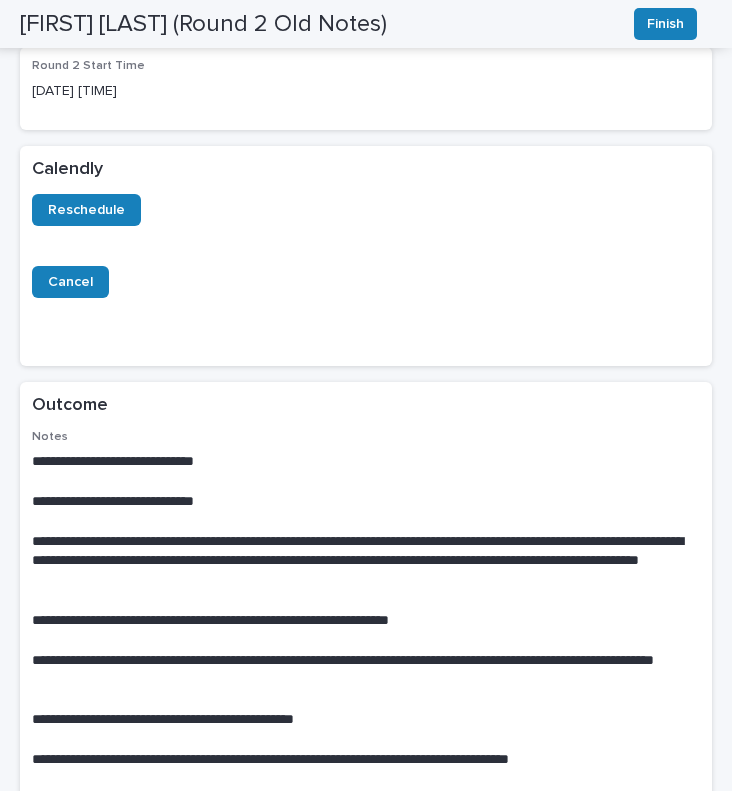 scroll, scrollTop: 3268, scrollLeft: 0, axis: vertical 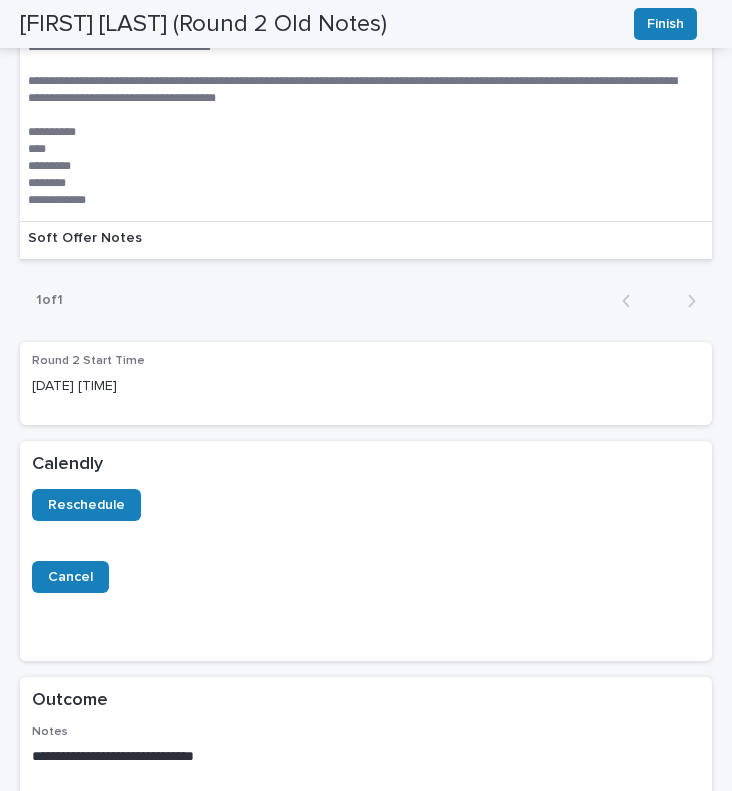 click on "1  of  1 Back Next" at bounding box center (366, 301) 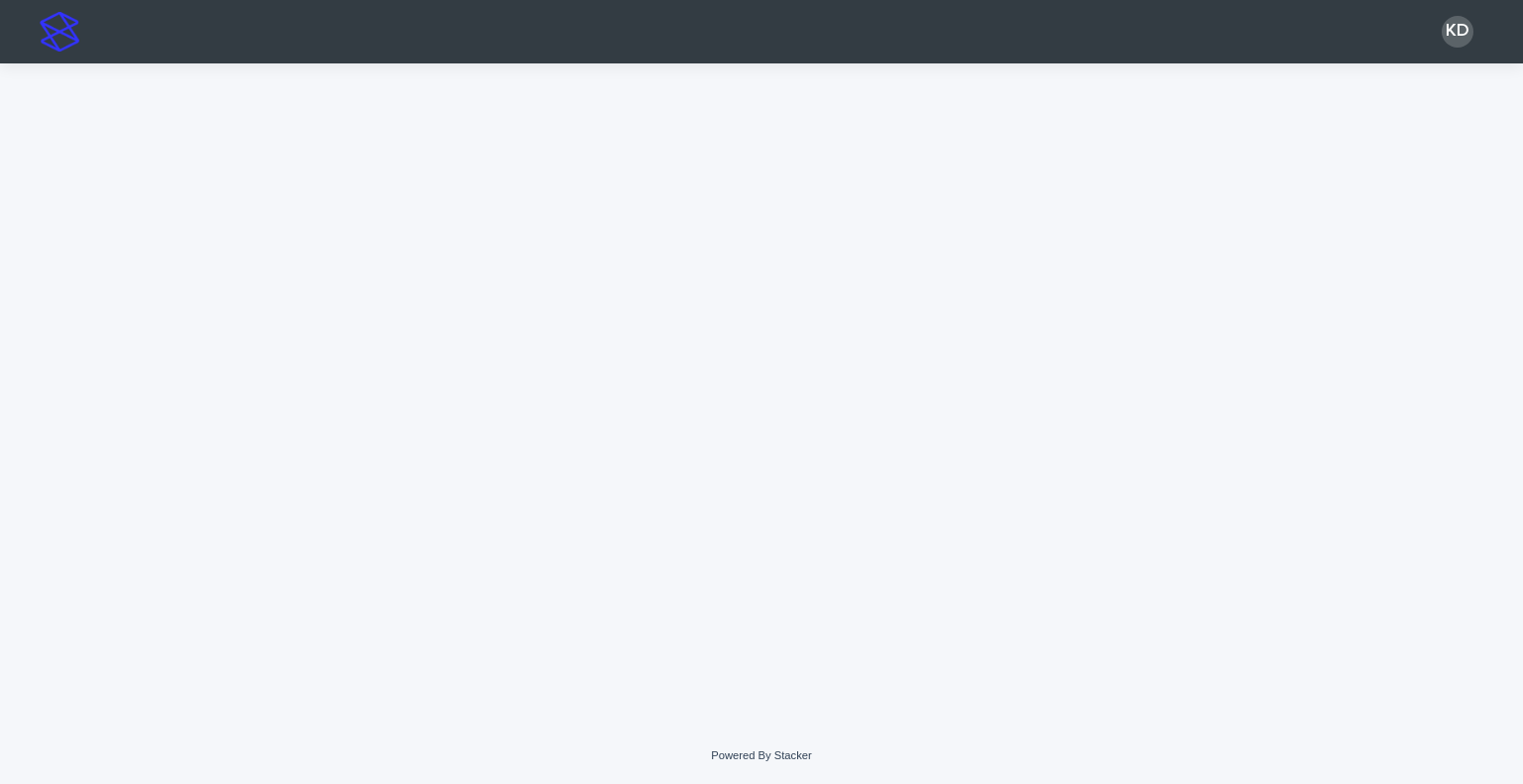 scroll, scrollTop: 0, scrollLeft: 0, axis: both 